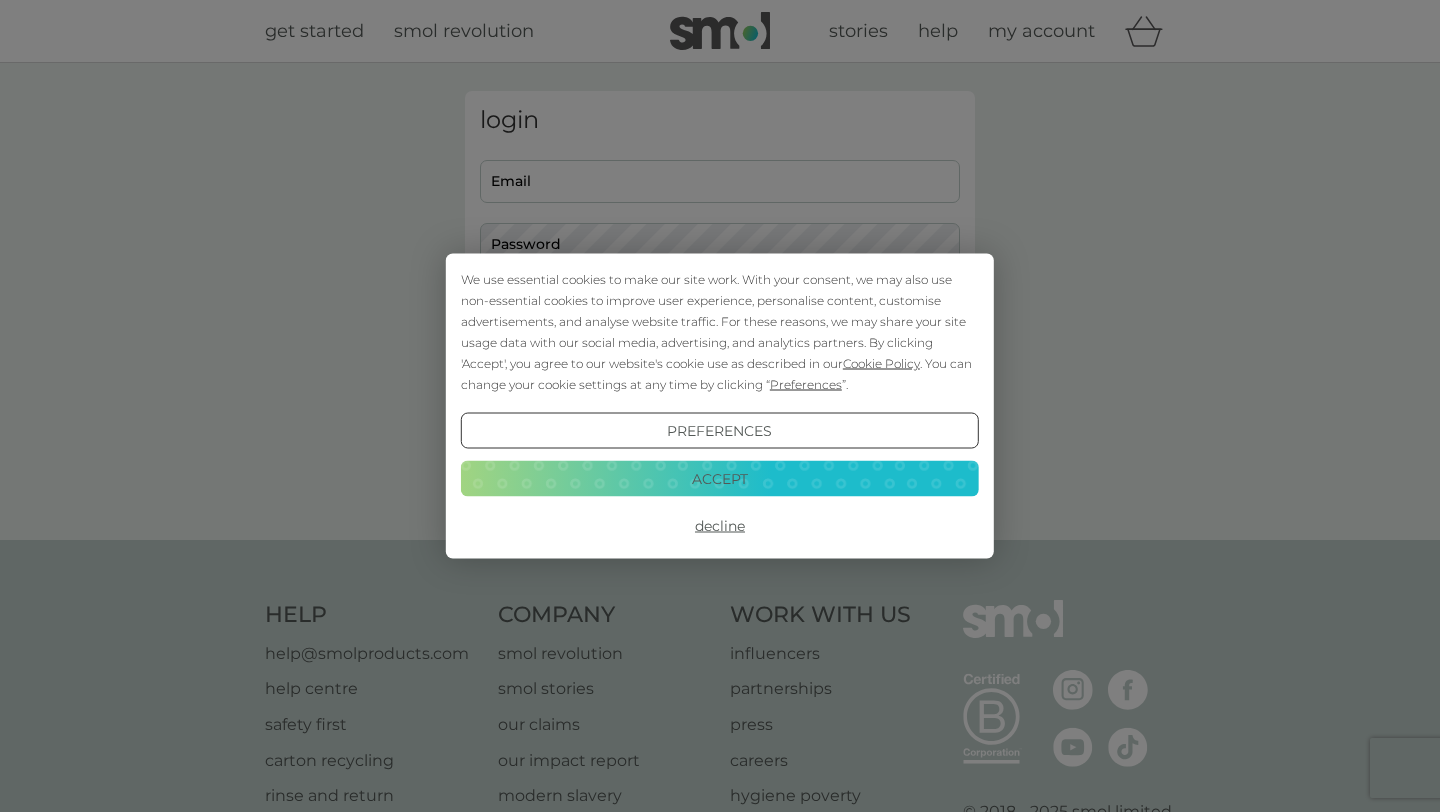 scroll, scrollTop: 0, scrollLeft: 0, axis: both 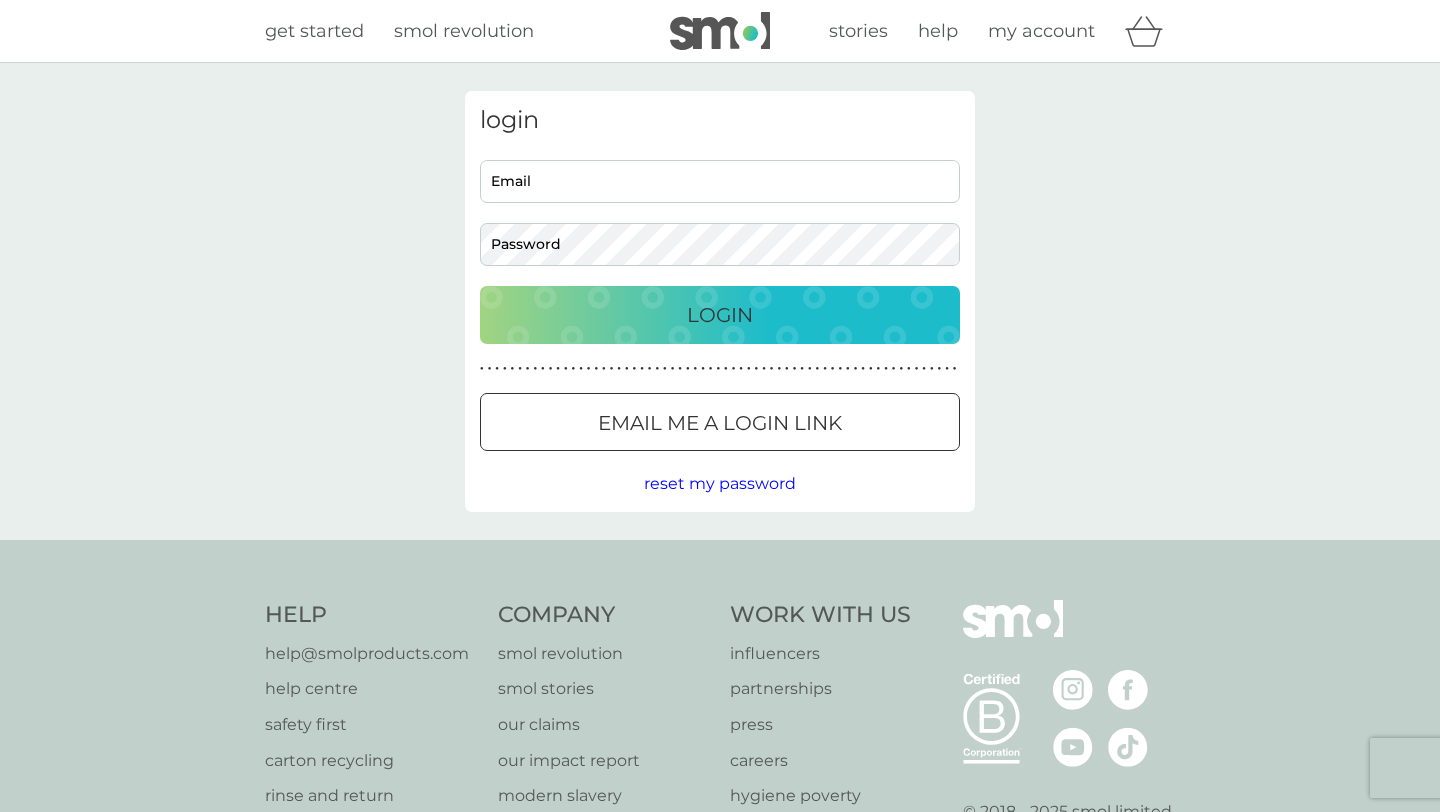 click on "Email" at bounding box center (720, 181) 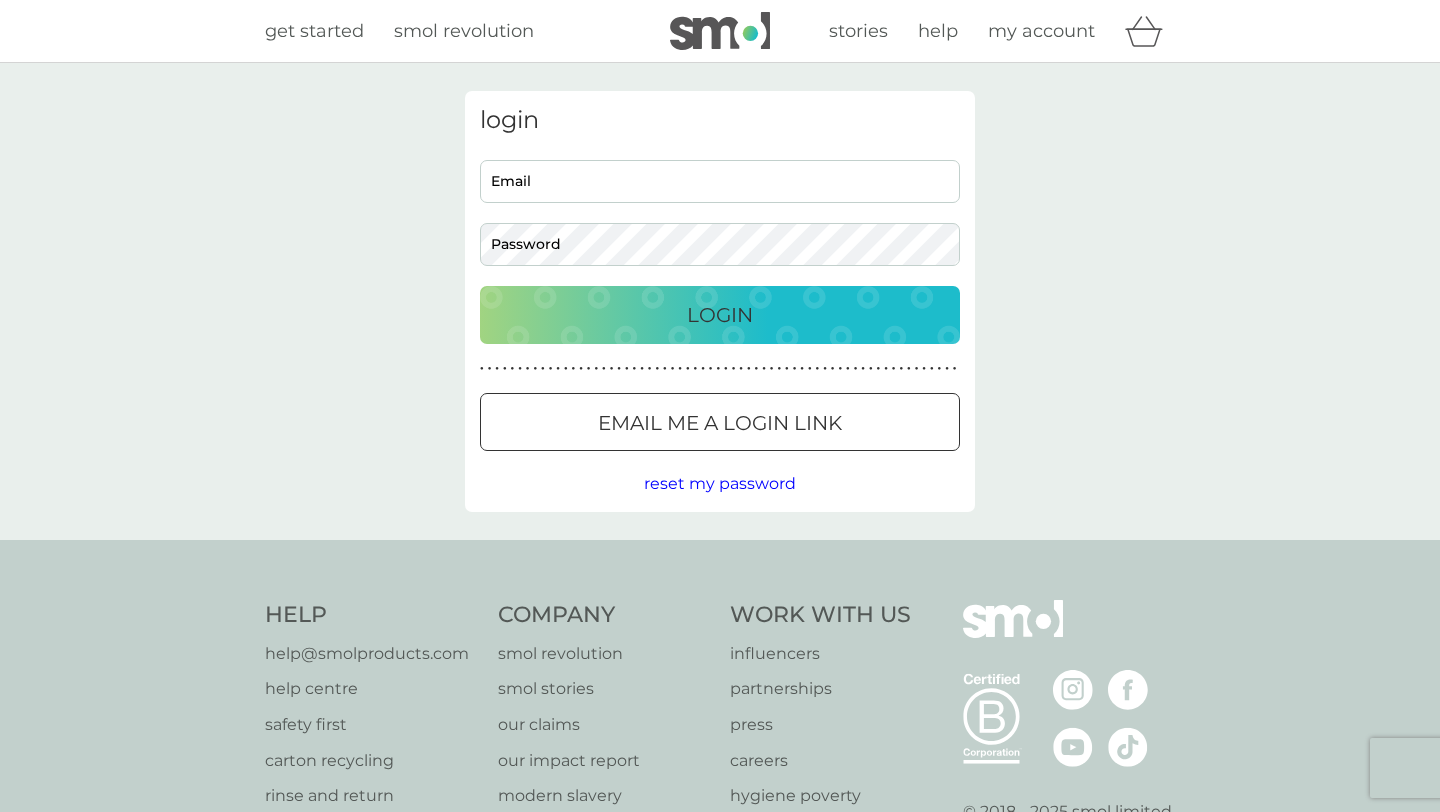 type on "katie_silvester@hotmail.co.uk" 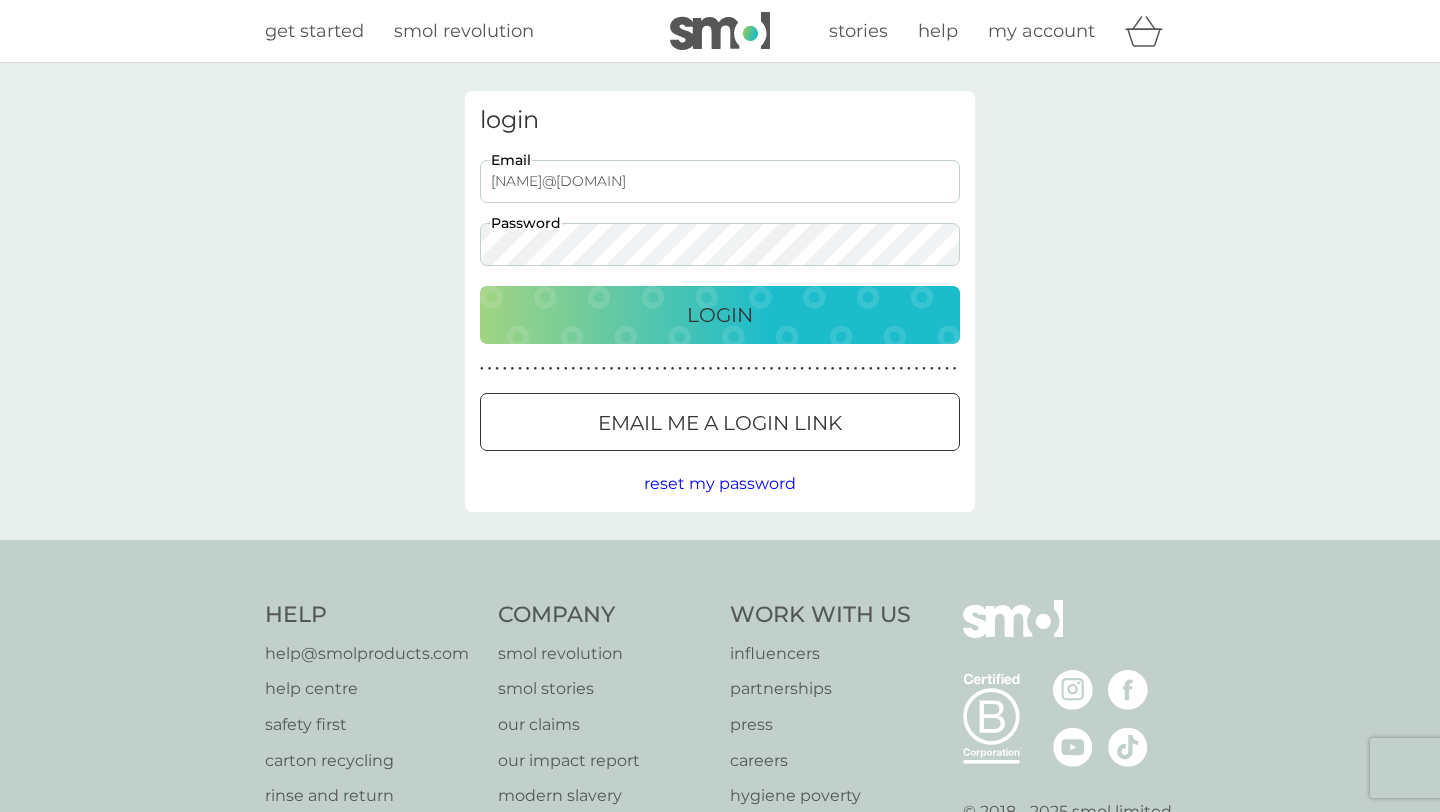 click on "Login" at bounding box center [720, 315] 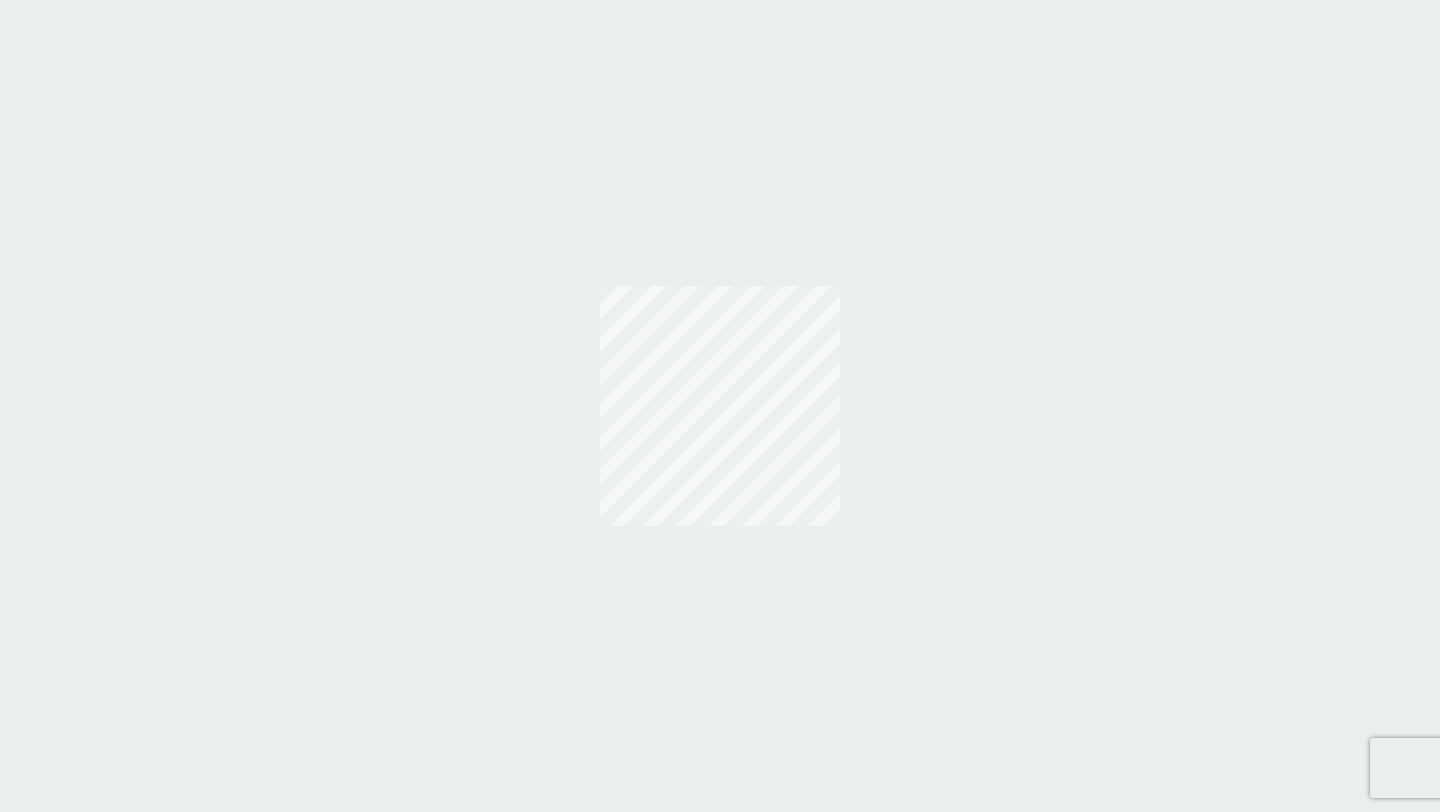 scroll, scrollTop: 0, scrollLeft: 0, axis: both 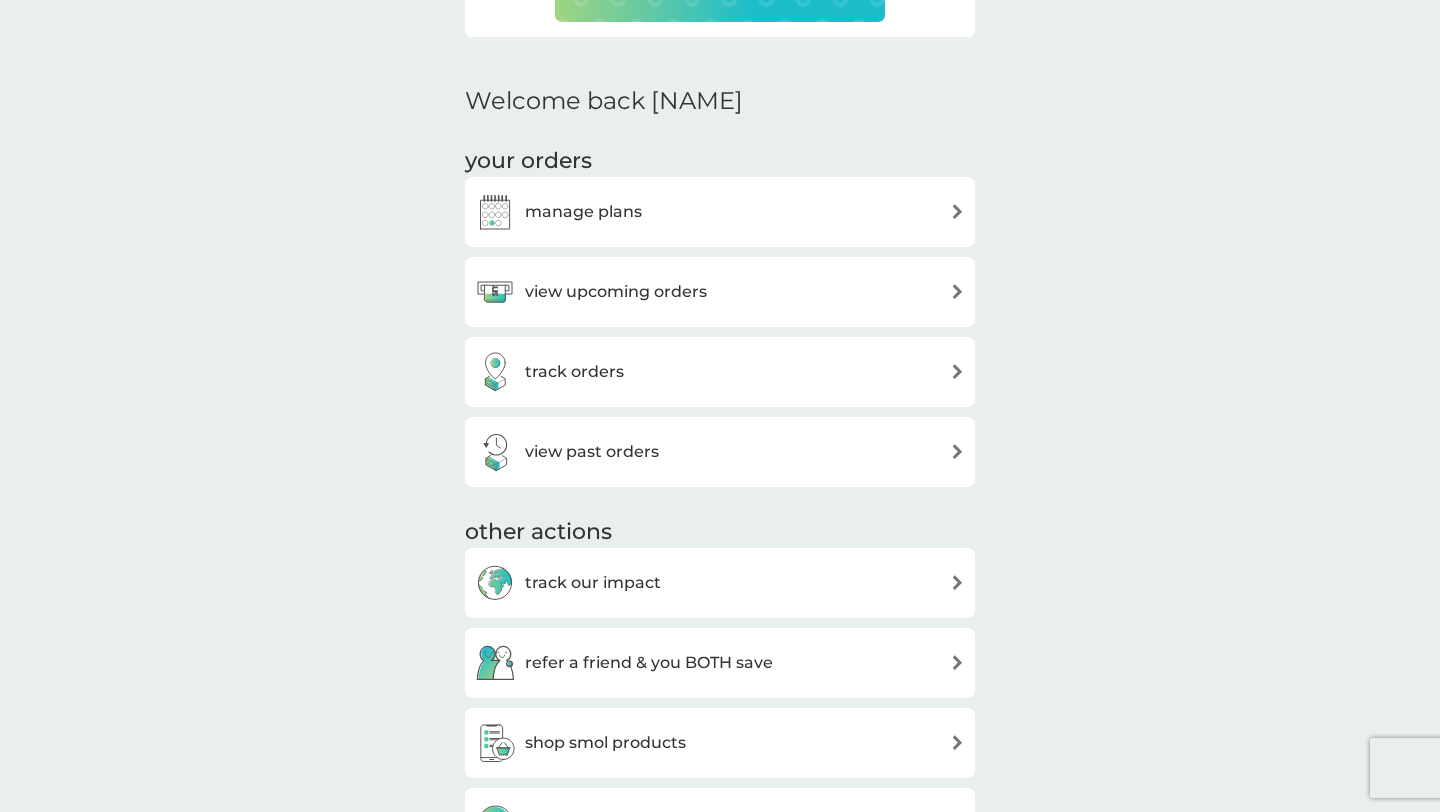 click on "manage plans" at bounding box center [720, 212] 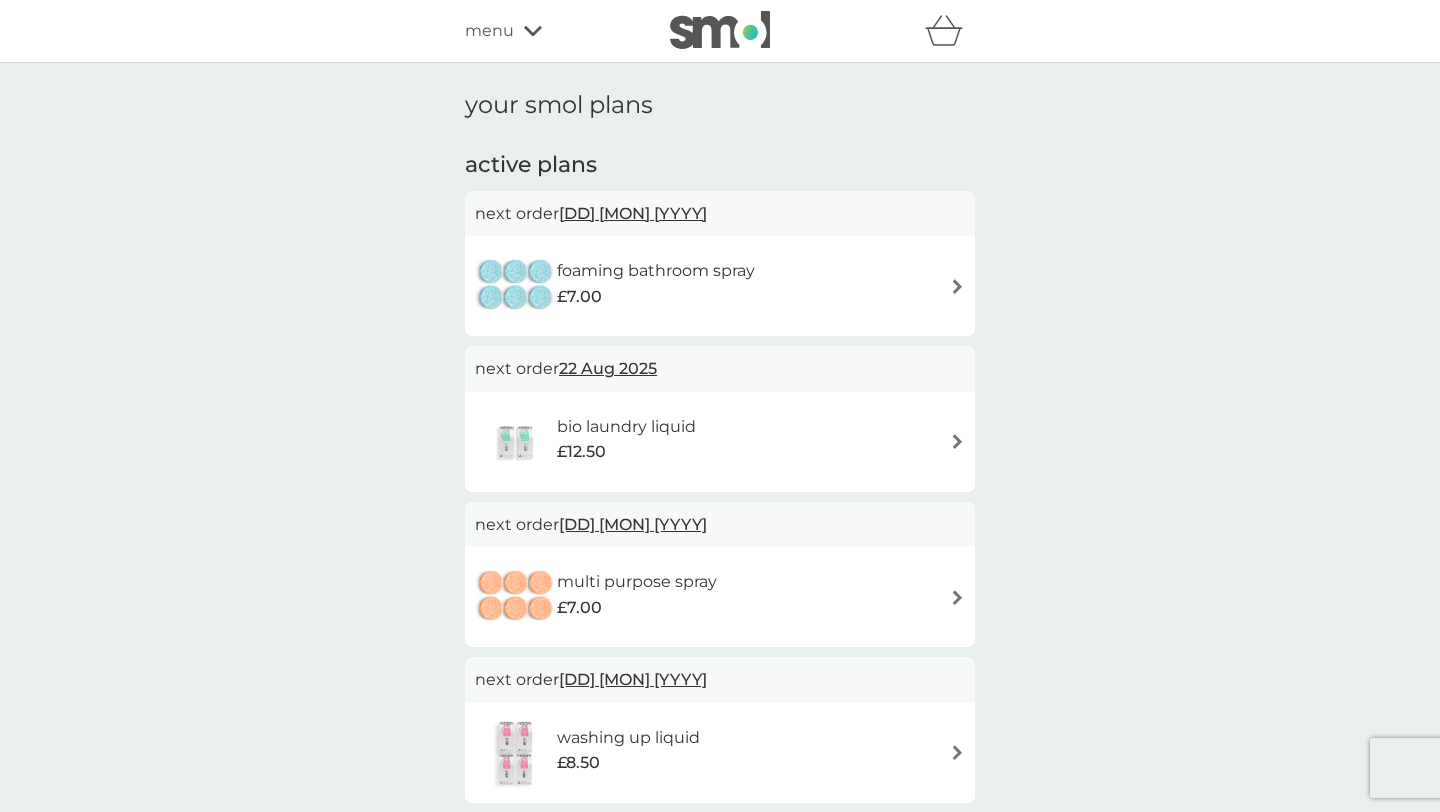 click on "foaming bathroom spray £7.00" at bounding box center [720, 286] 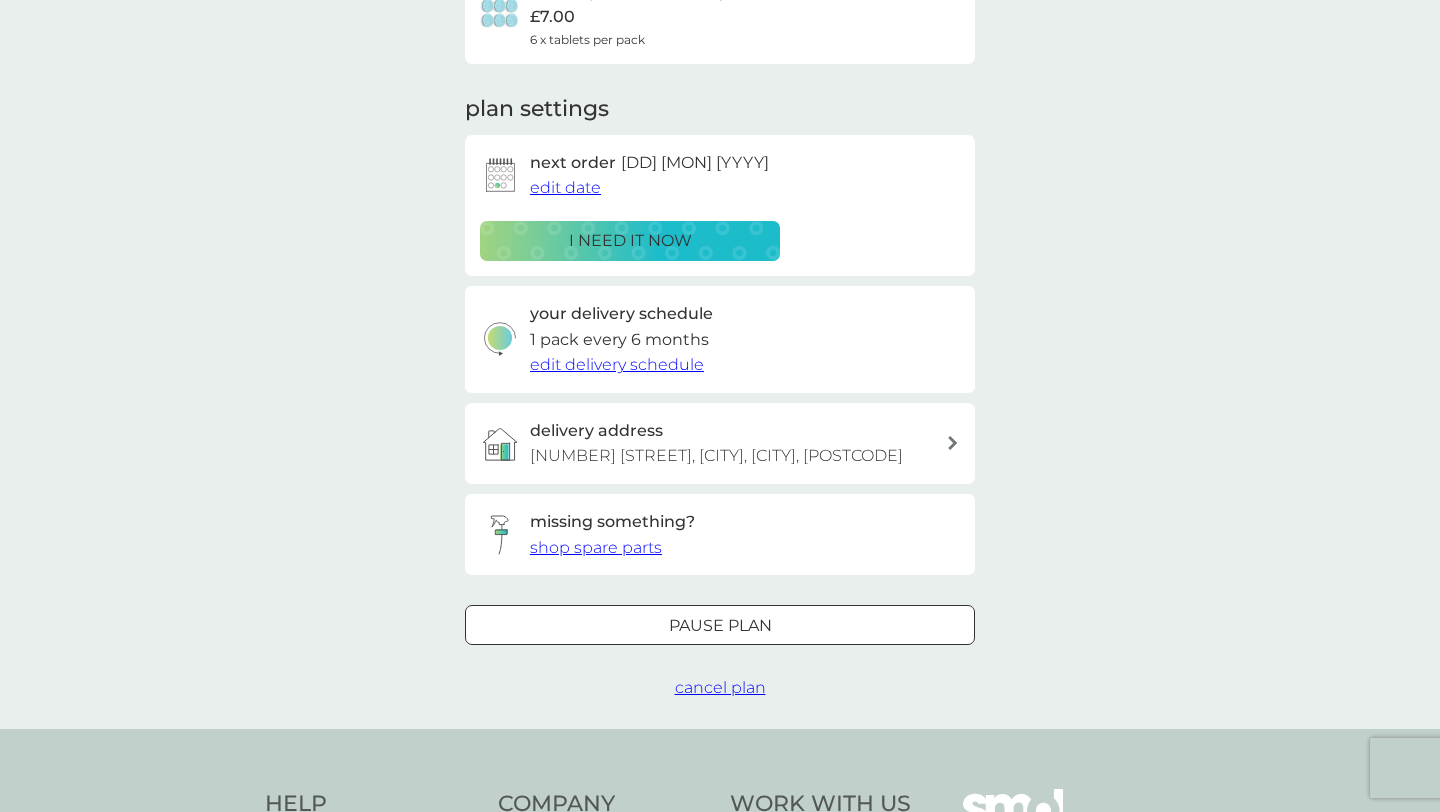 scroll, scrollTop: 226, scrollLeft: 0, axis: vertical 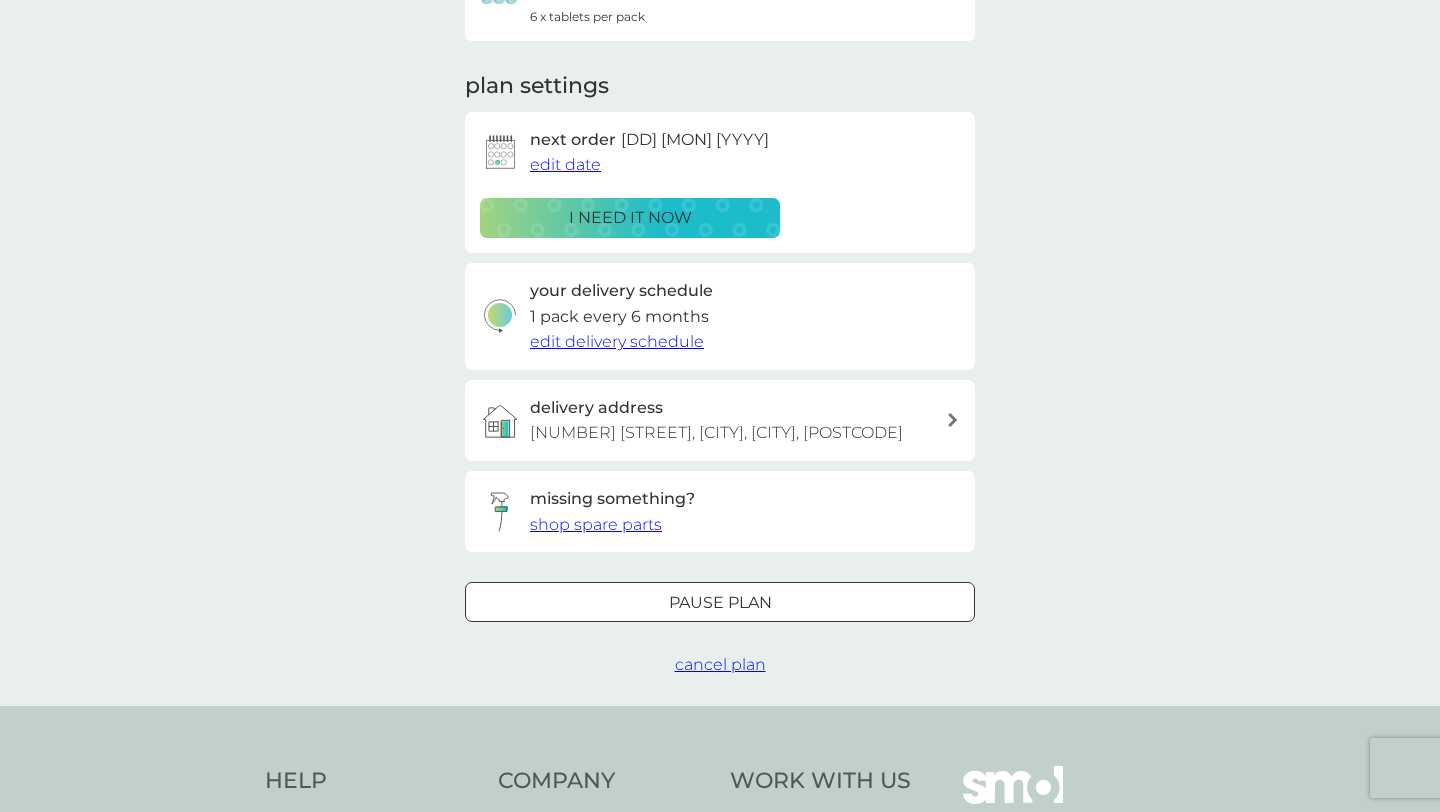 click at bounding box center [720, 602] 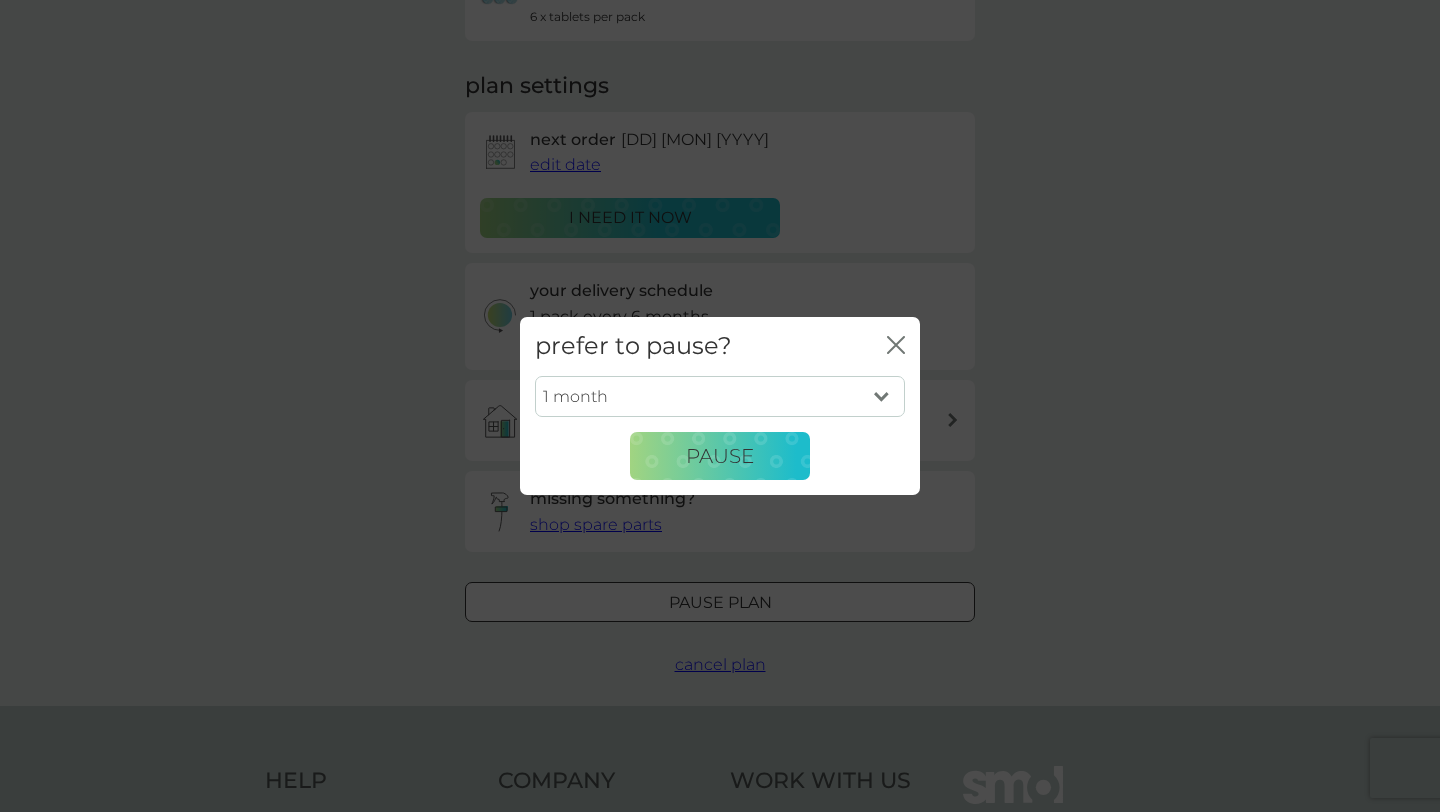 click on "1 month 2 months 3 months 4 months 5 months 6 months" at bounding box center [720, 397] 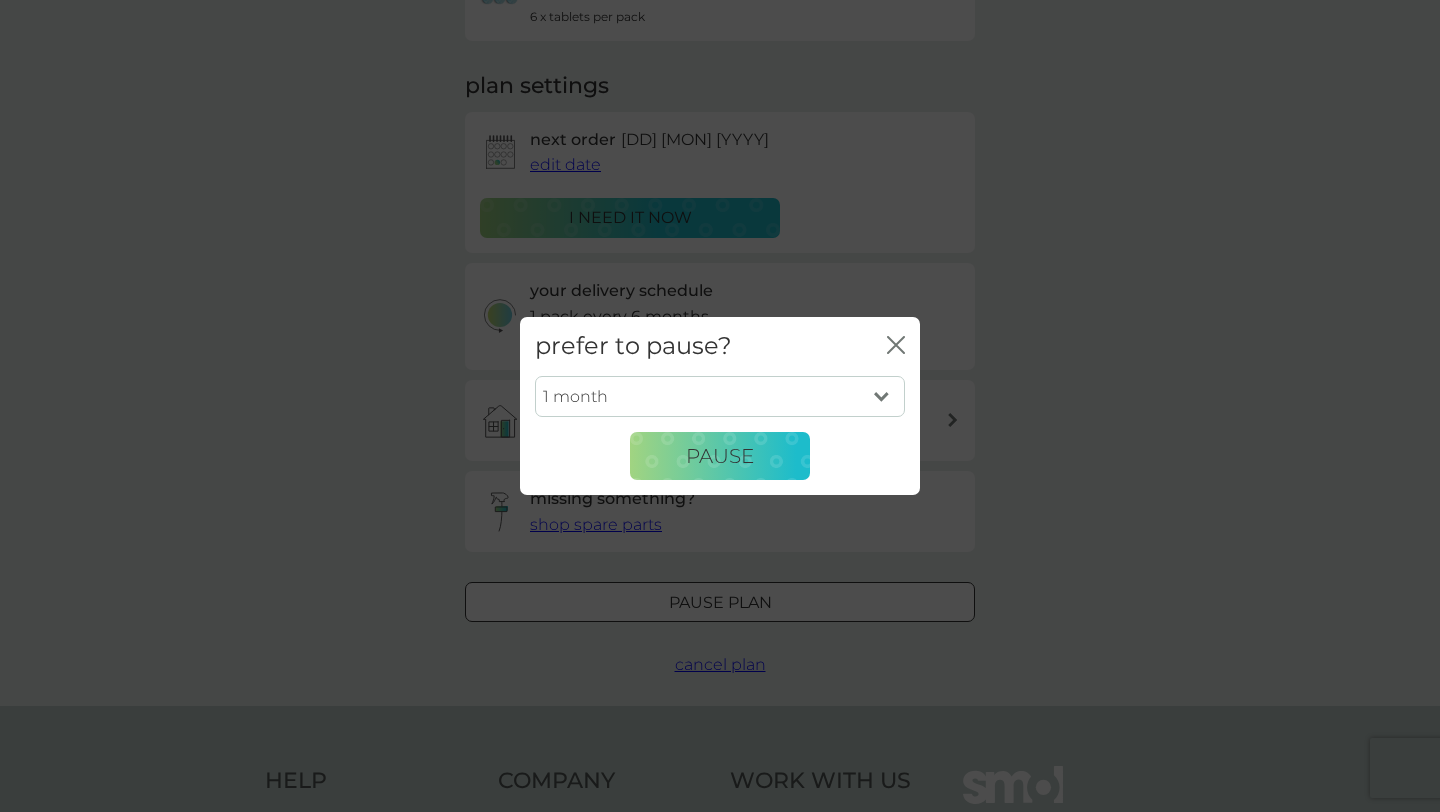 click on "prefer to pause? close 1 month 2 months 3 months 4 months 5 months 6 months Pause" at bounding box center (720, 406) 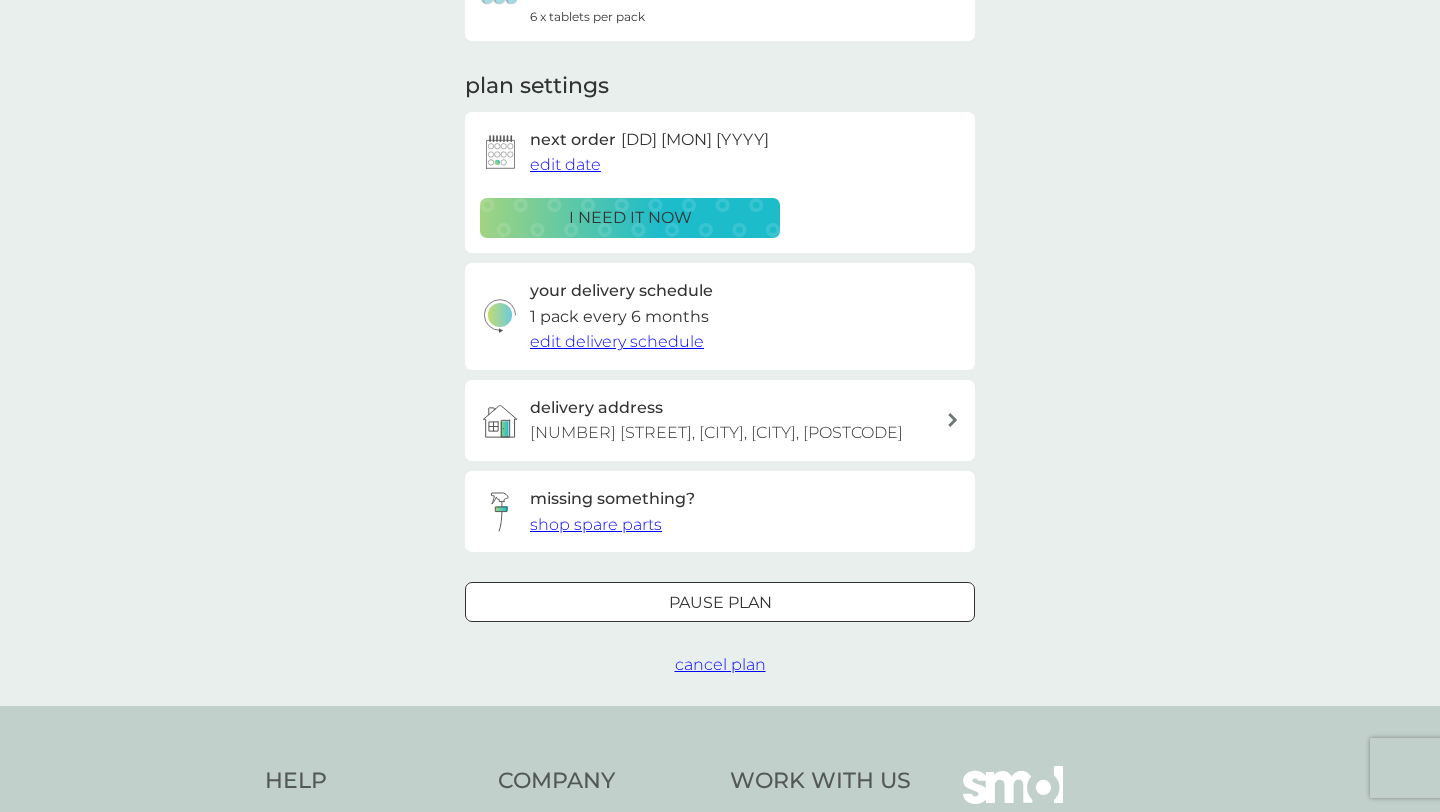 click on "cancel plan" at bounding box center [720, 664] 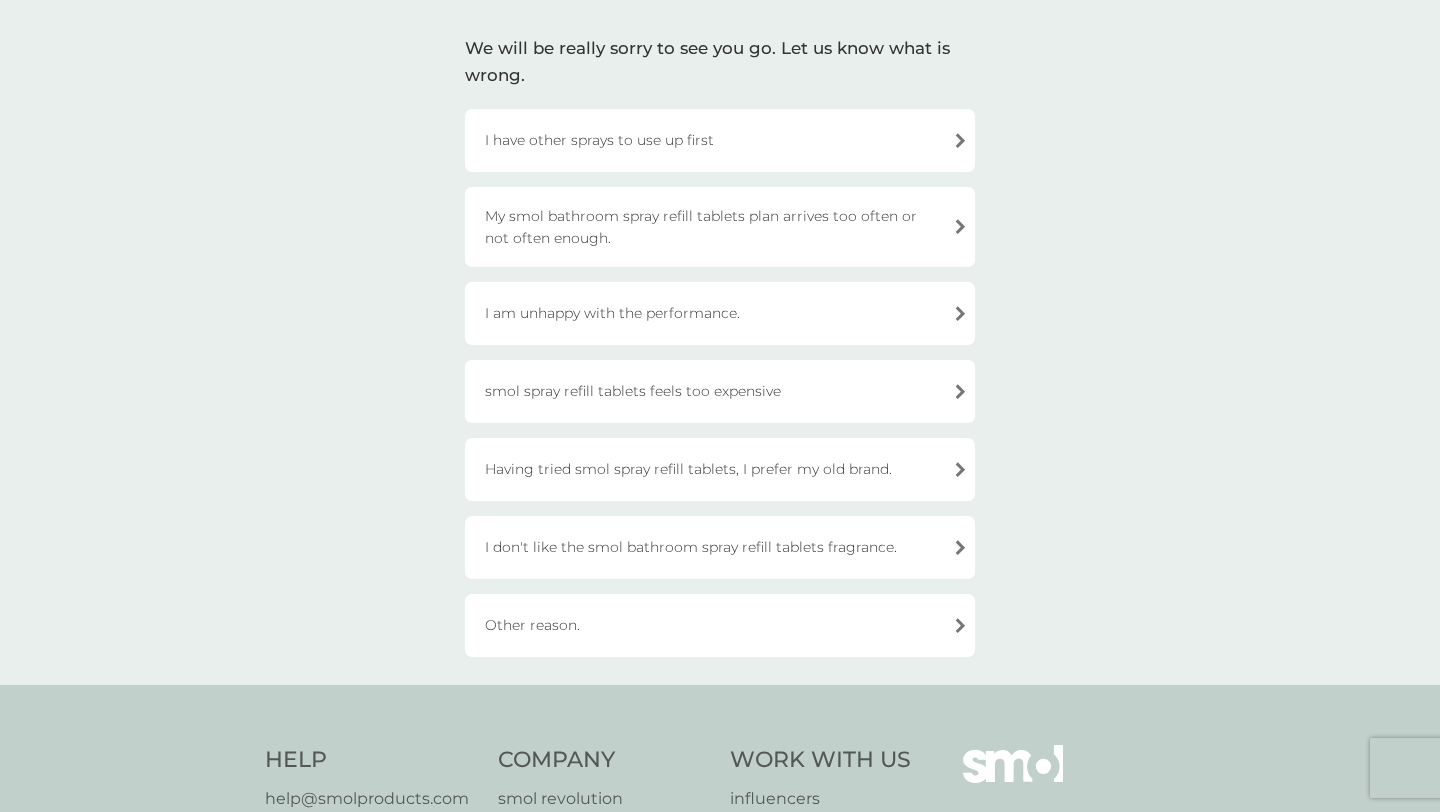 scroll, scrollTop: 129, scrollLeft: 0, axis: vertical 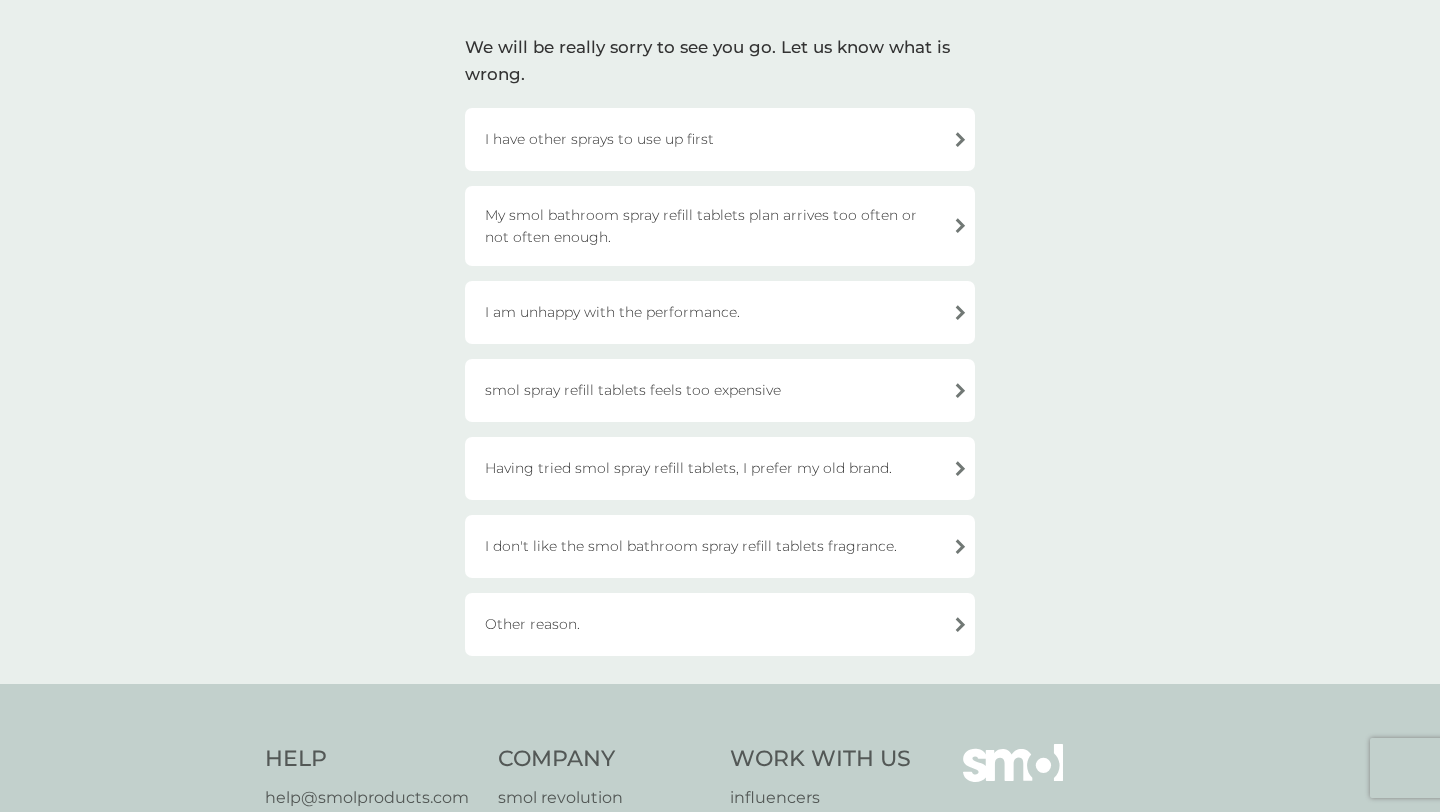 click on "I have other sprays to use up first" at bounding box center [720, 139] 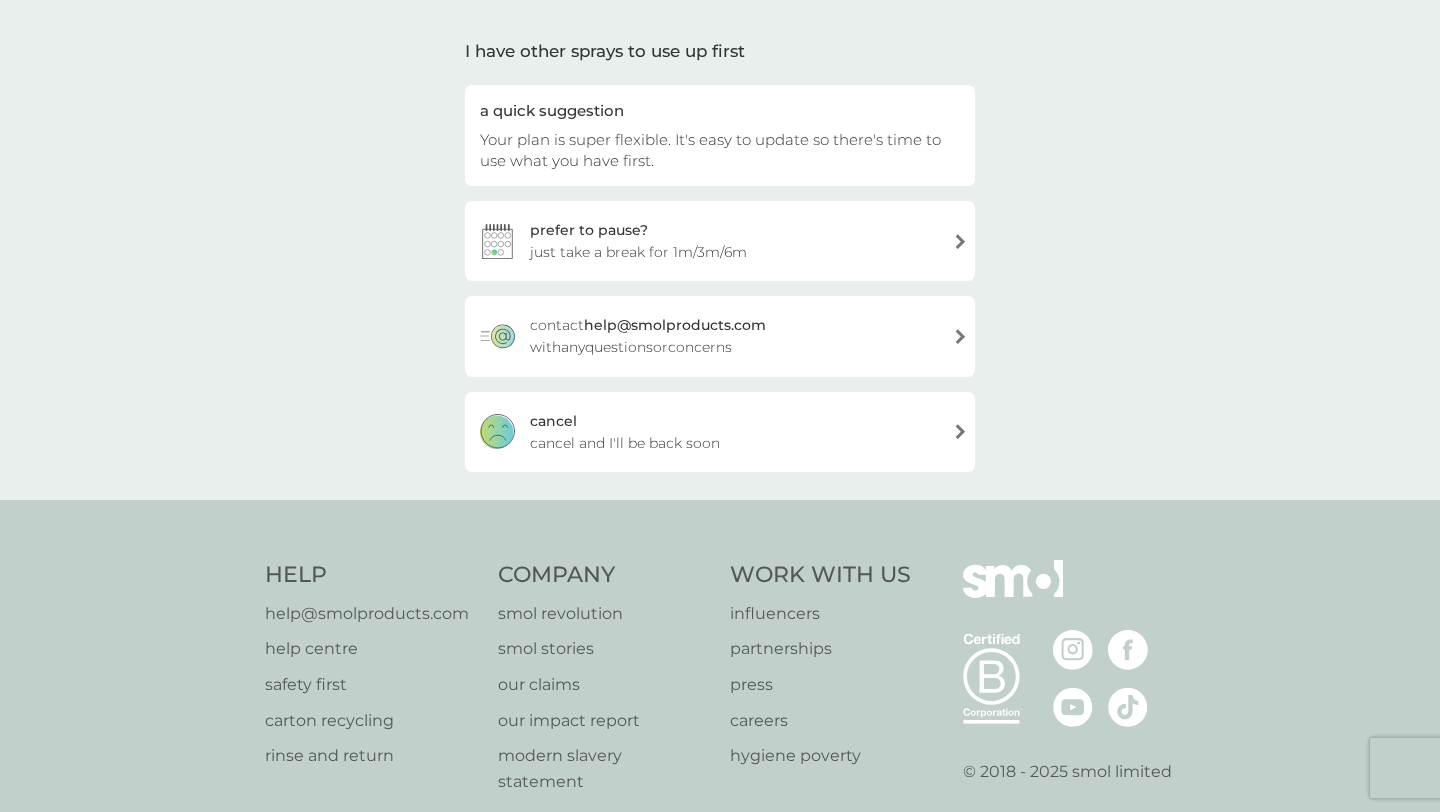 click on "cancel cancel and I'll be back soon" at bounding box center [720, 432] 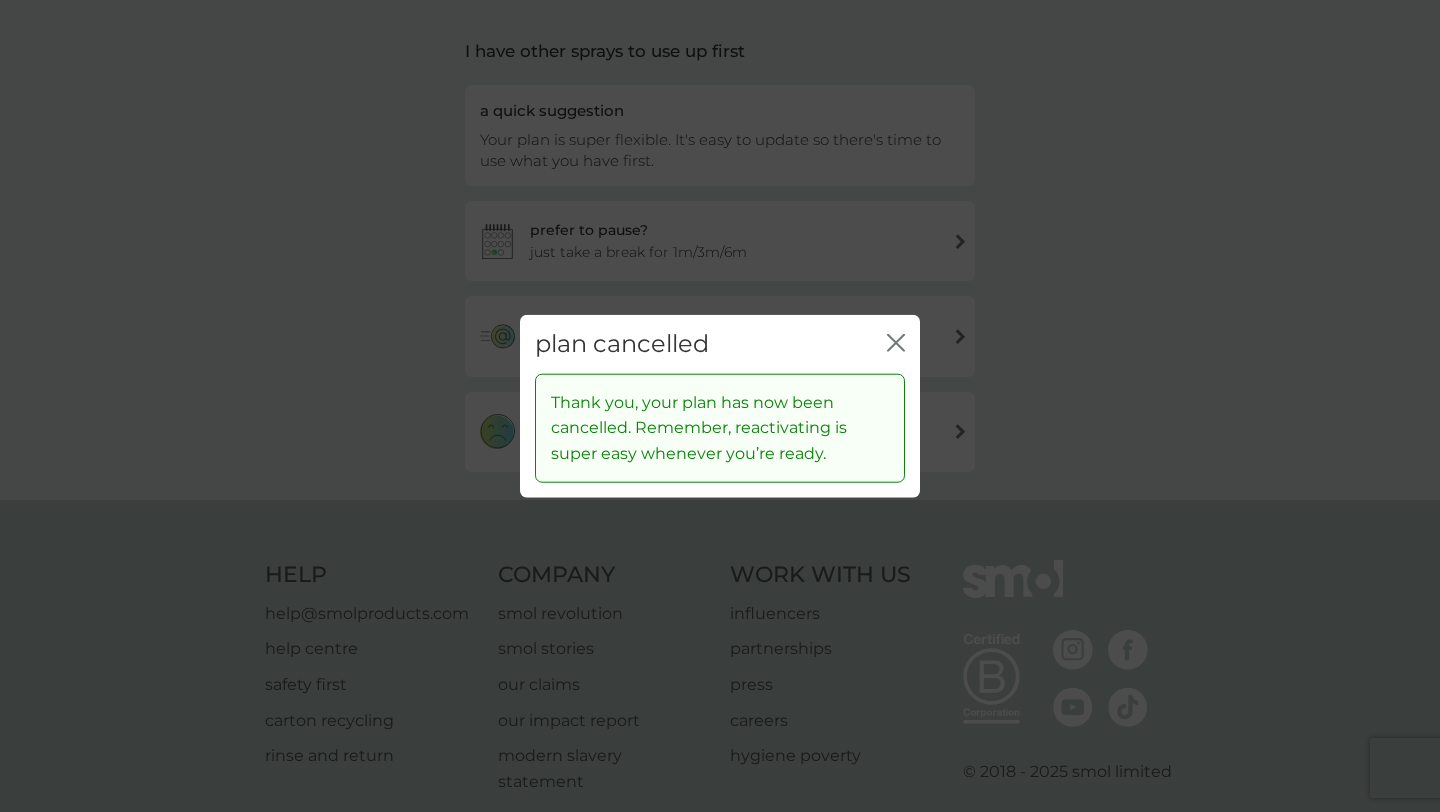 click on "close" 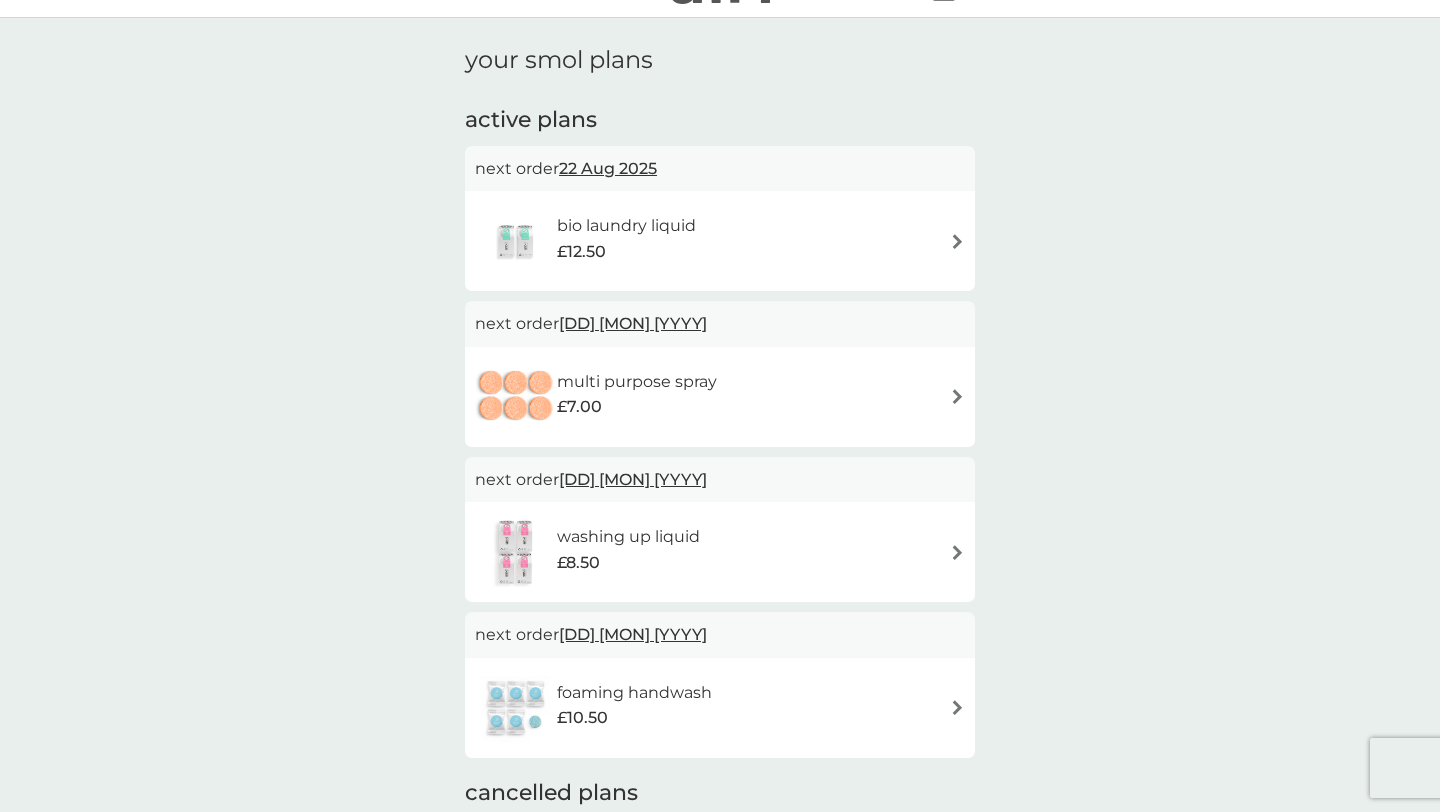scroll, scrollTop: 58, scrollLeft: 0, axis: vertical 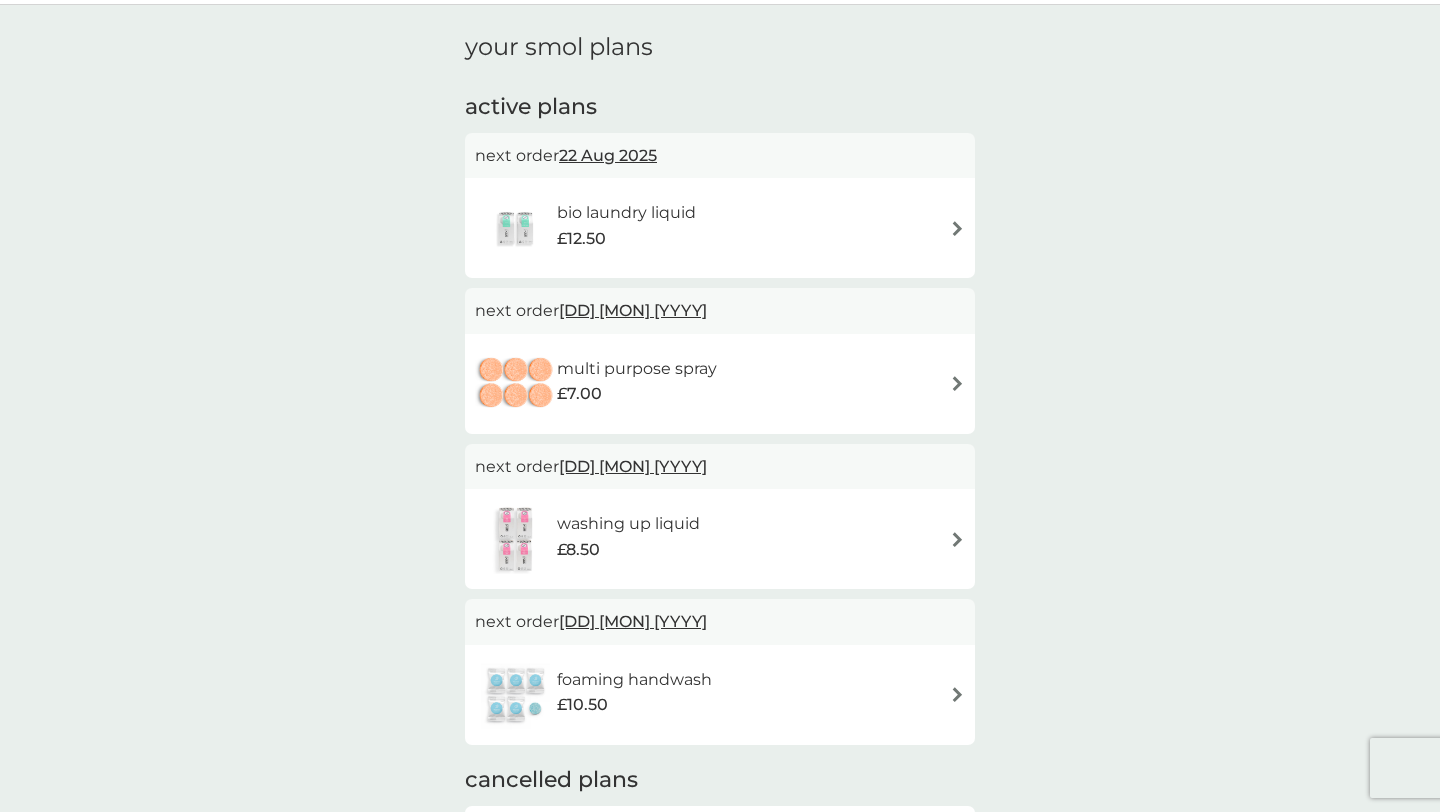 click on "bio laundry liquid £12.50" at bounding box center (720, 228) 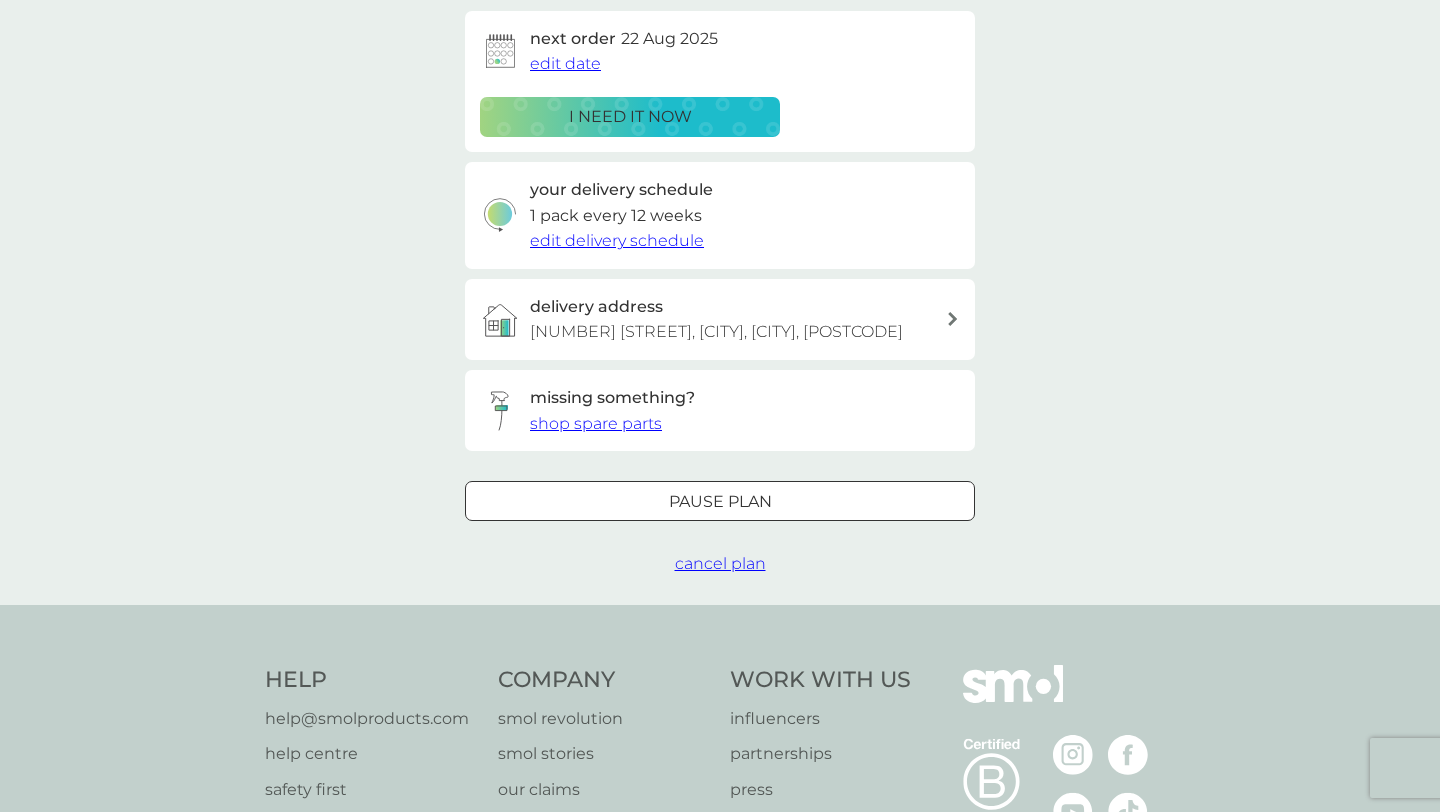 scroll, scrollTop: 499, scrollLeft: 0, axis: vertical 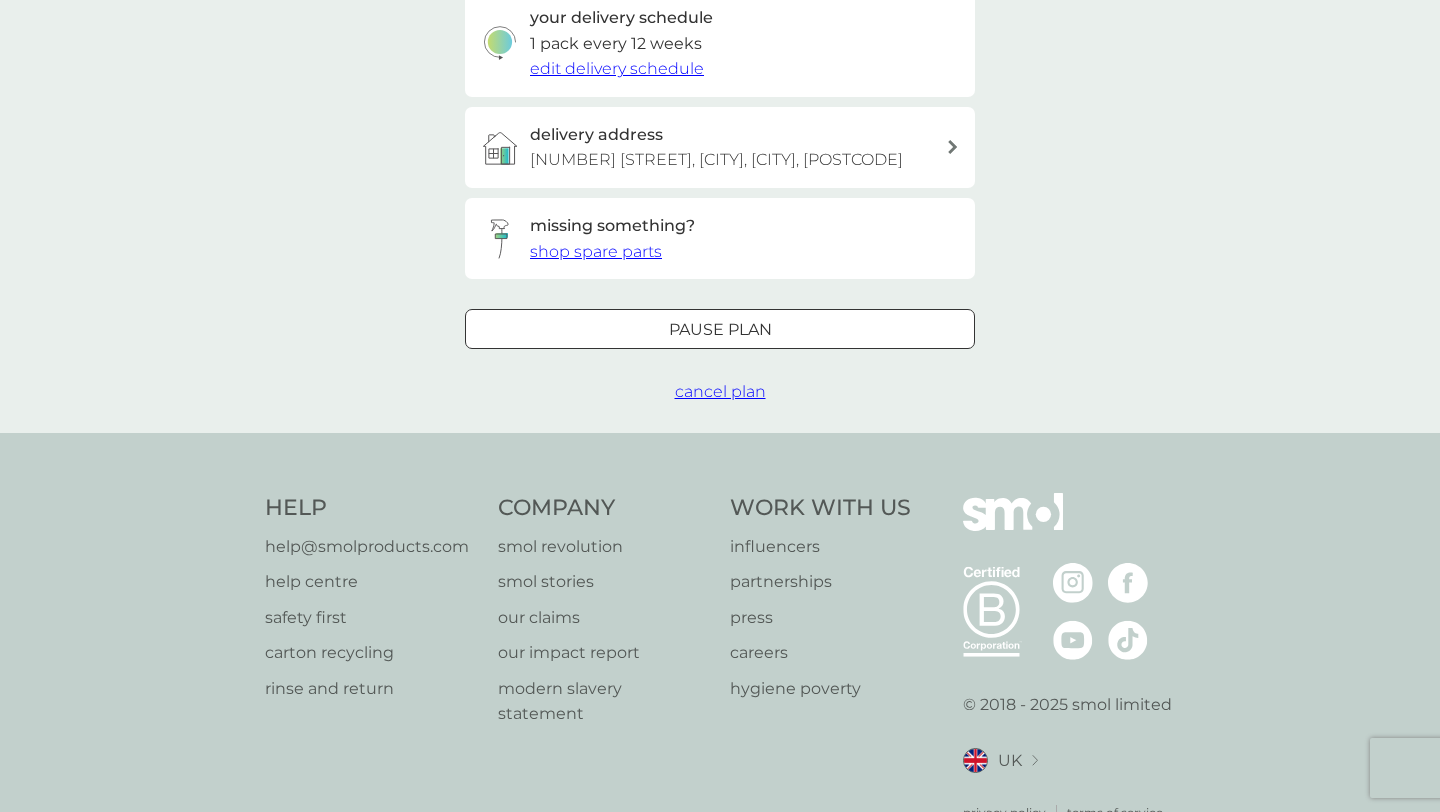 click on "cancel plan" at bounding box center (720, 391) 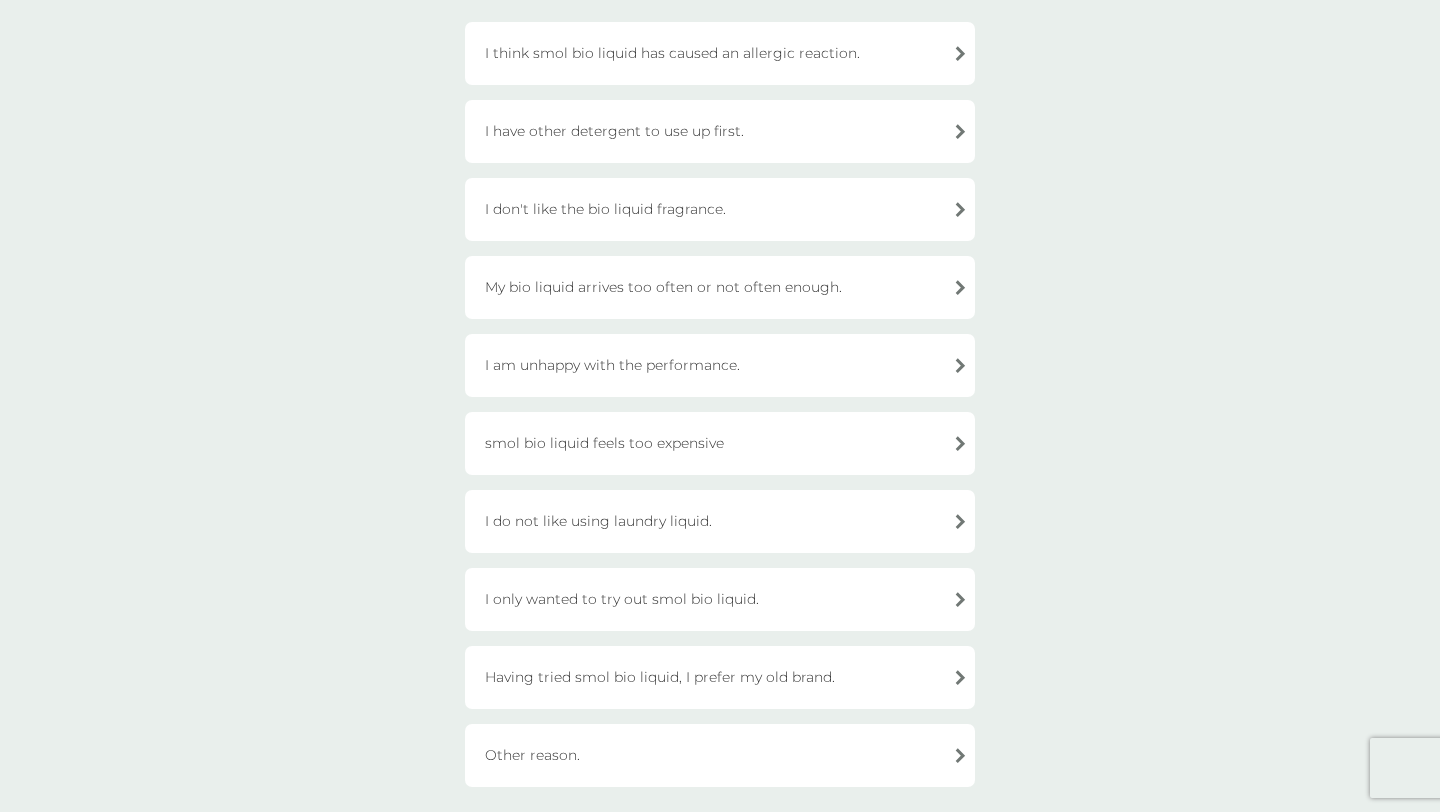 scroll, scrollTop: 187, scrollLeft: 0, axis: vertical 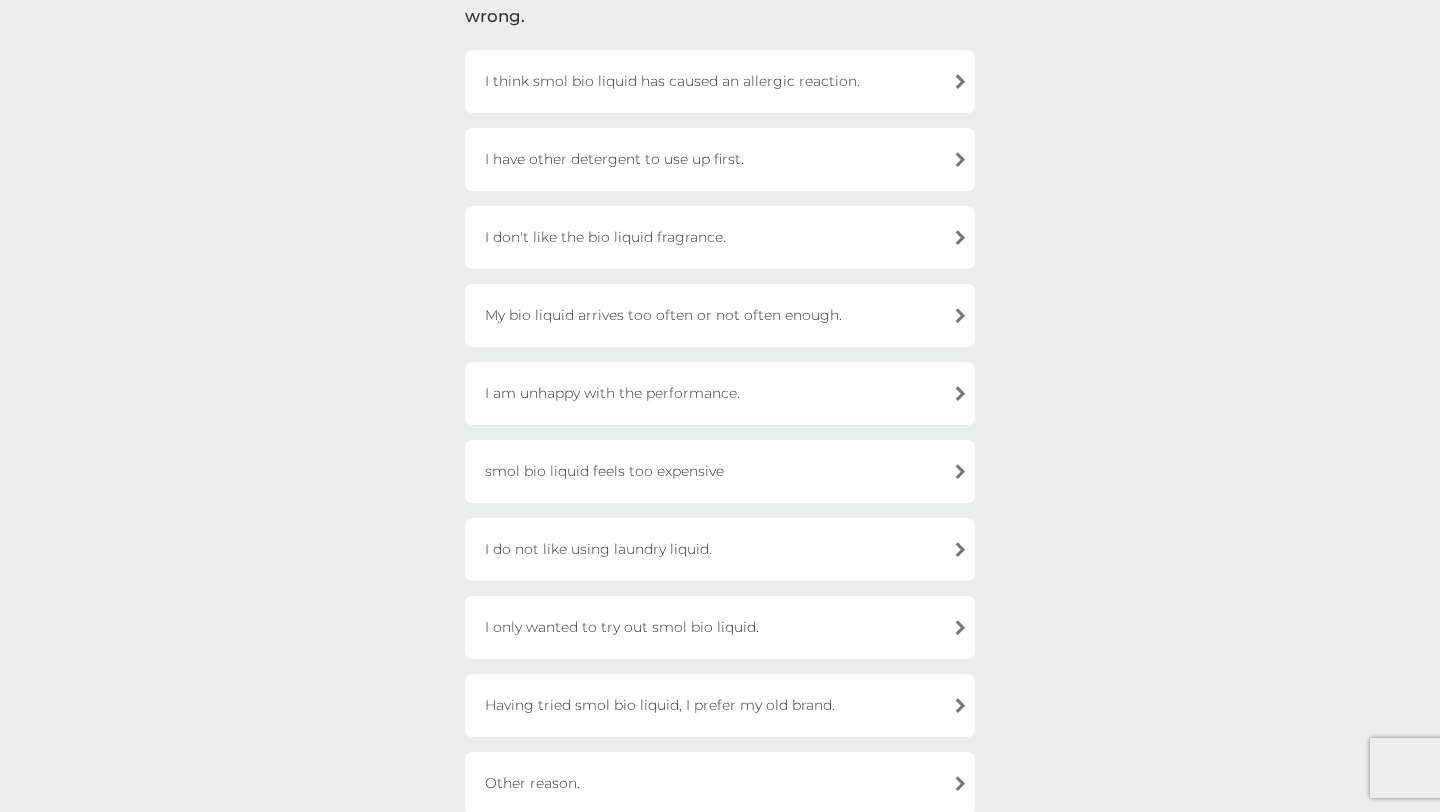 click on "I have other detergent to use up first." at bounding box center (720, 159) 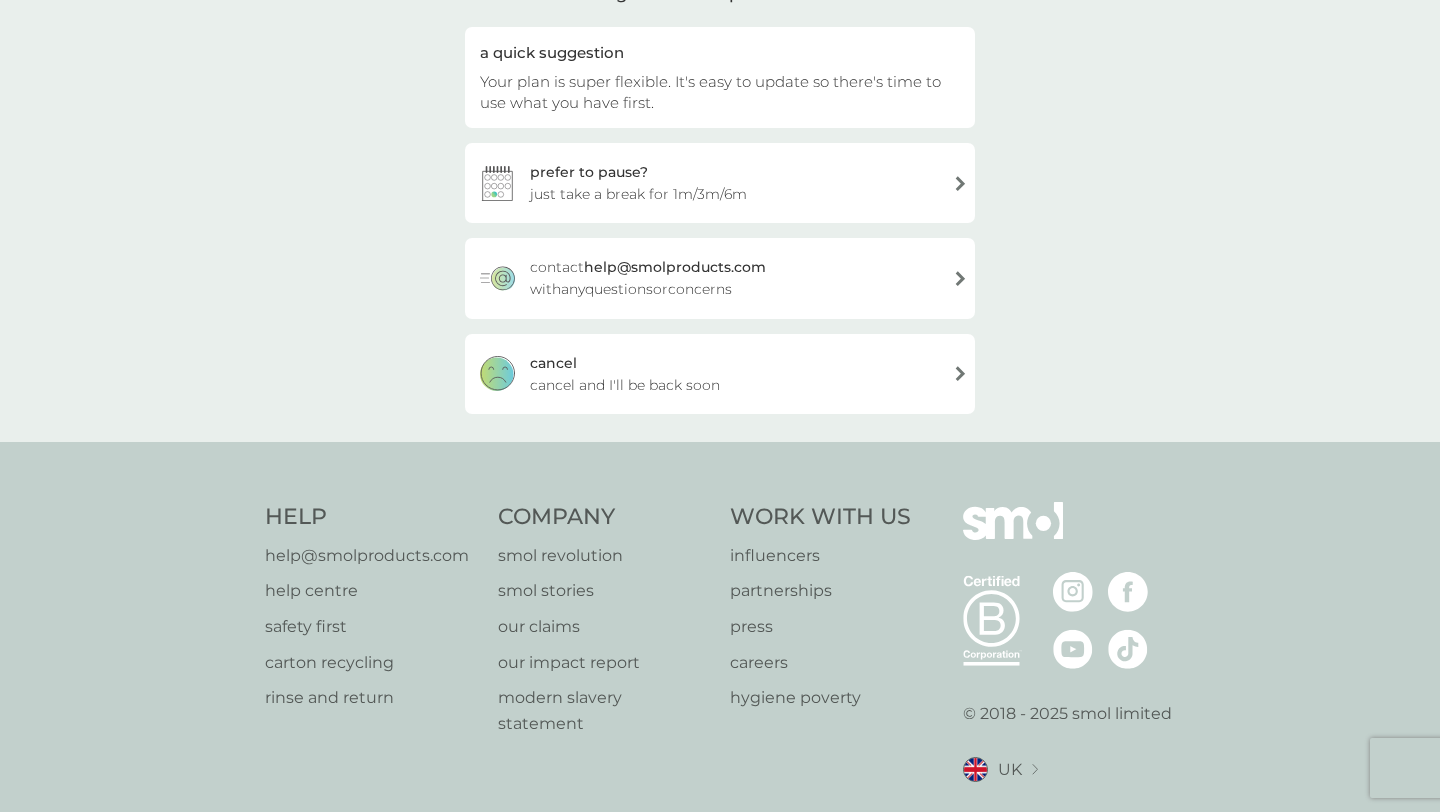 click on "cancel and I'll be back soon" at bounding box center [625, 385] 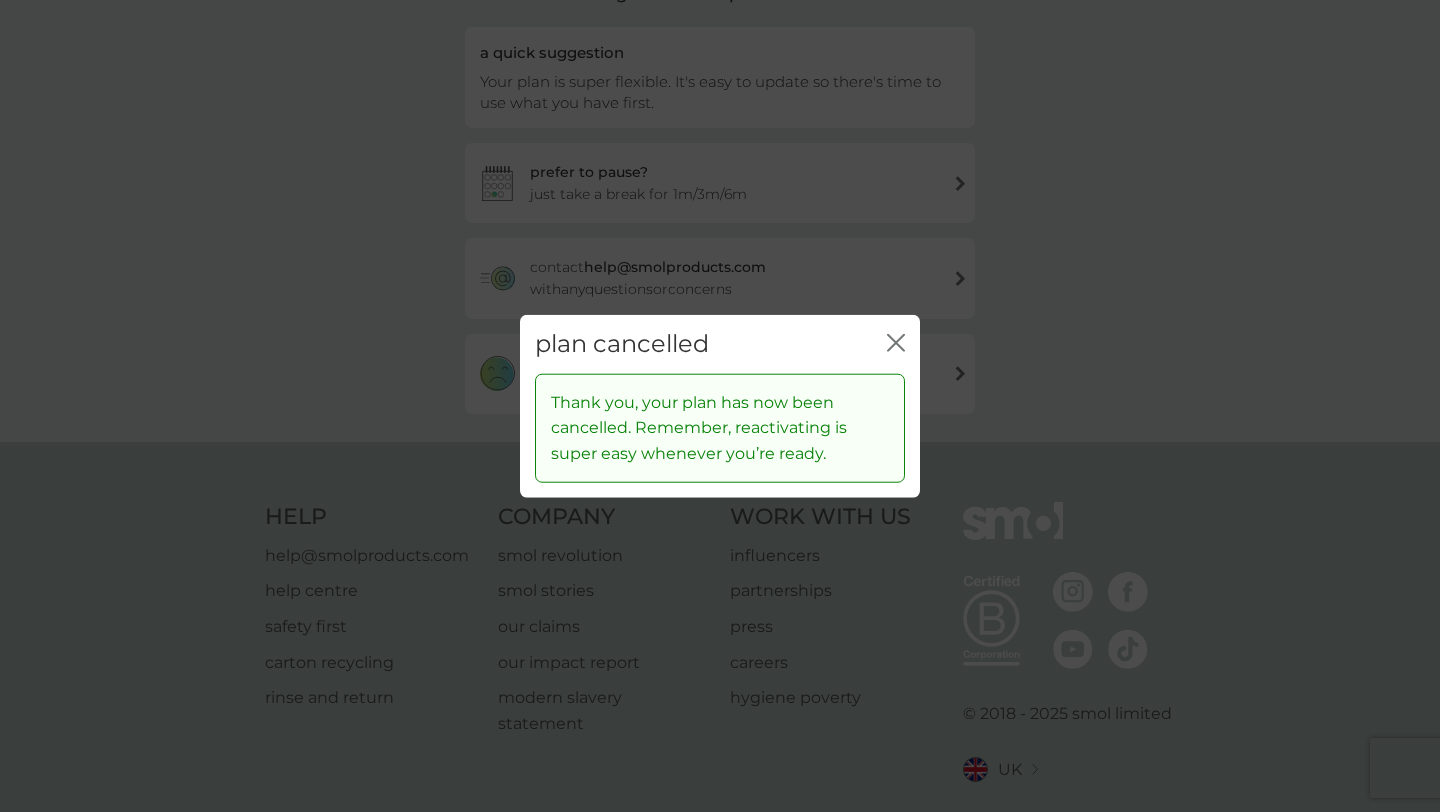 click on "plan cancelled close" at bounding box center (720, 344) 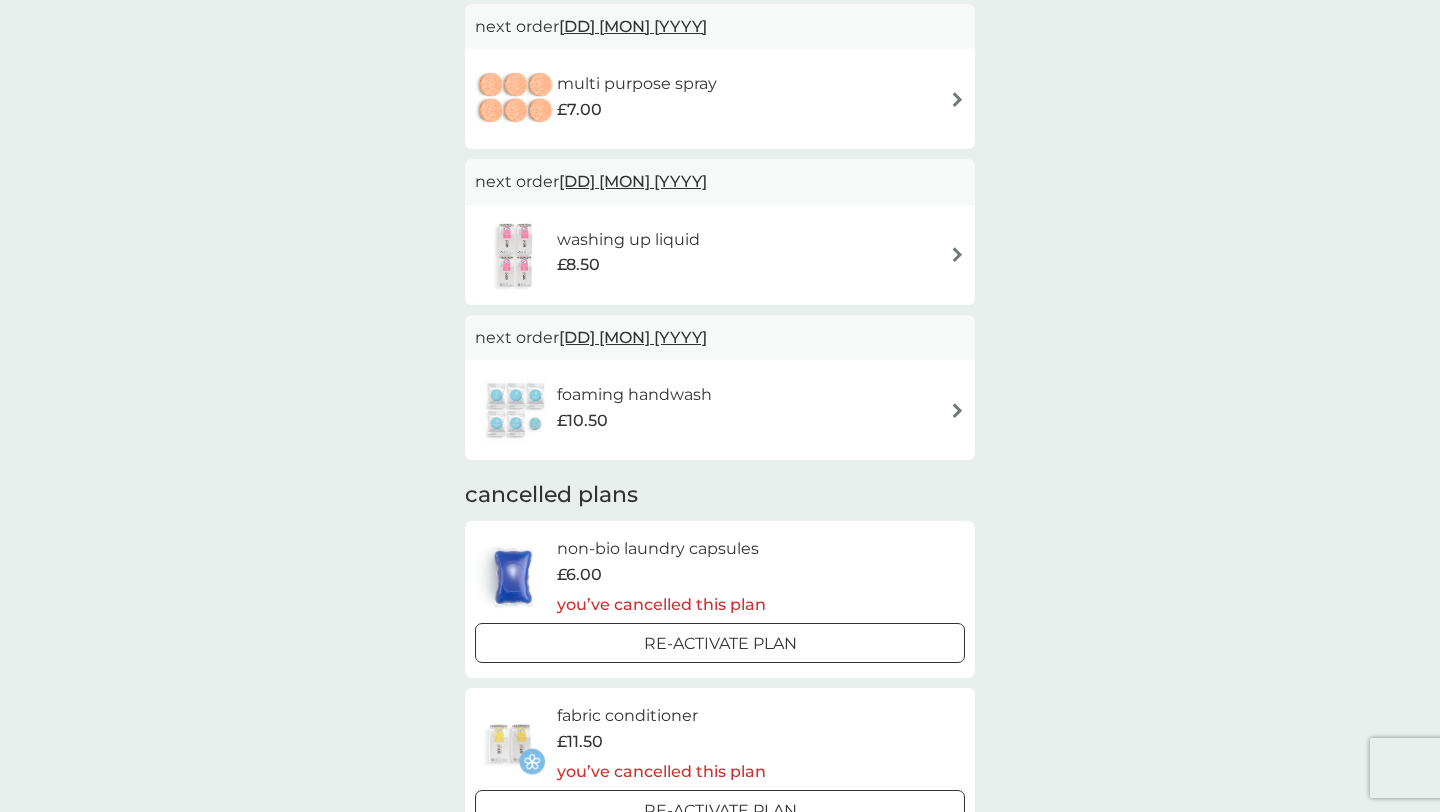 scroll, scrollTop: 0, scrollLeft: 0, axis: both 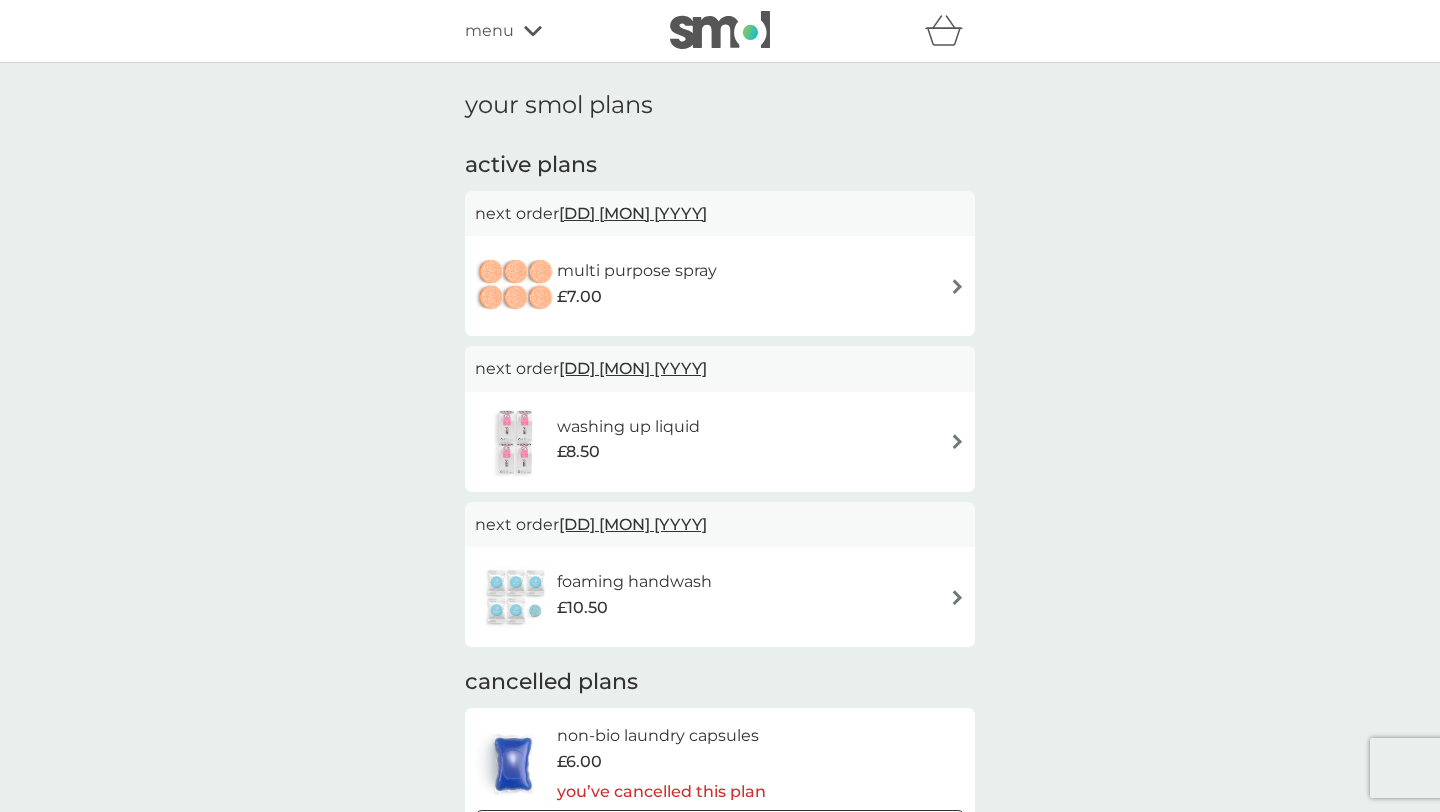 click on "multi purpose spray £7.00" at bounding box center [647, 286] 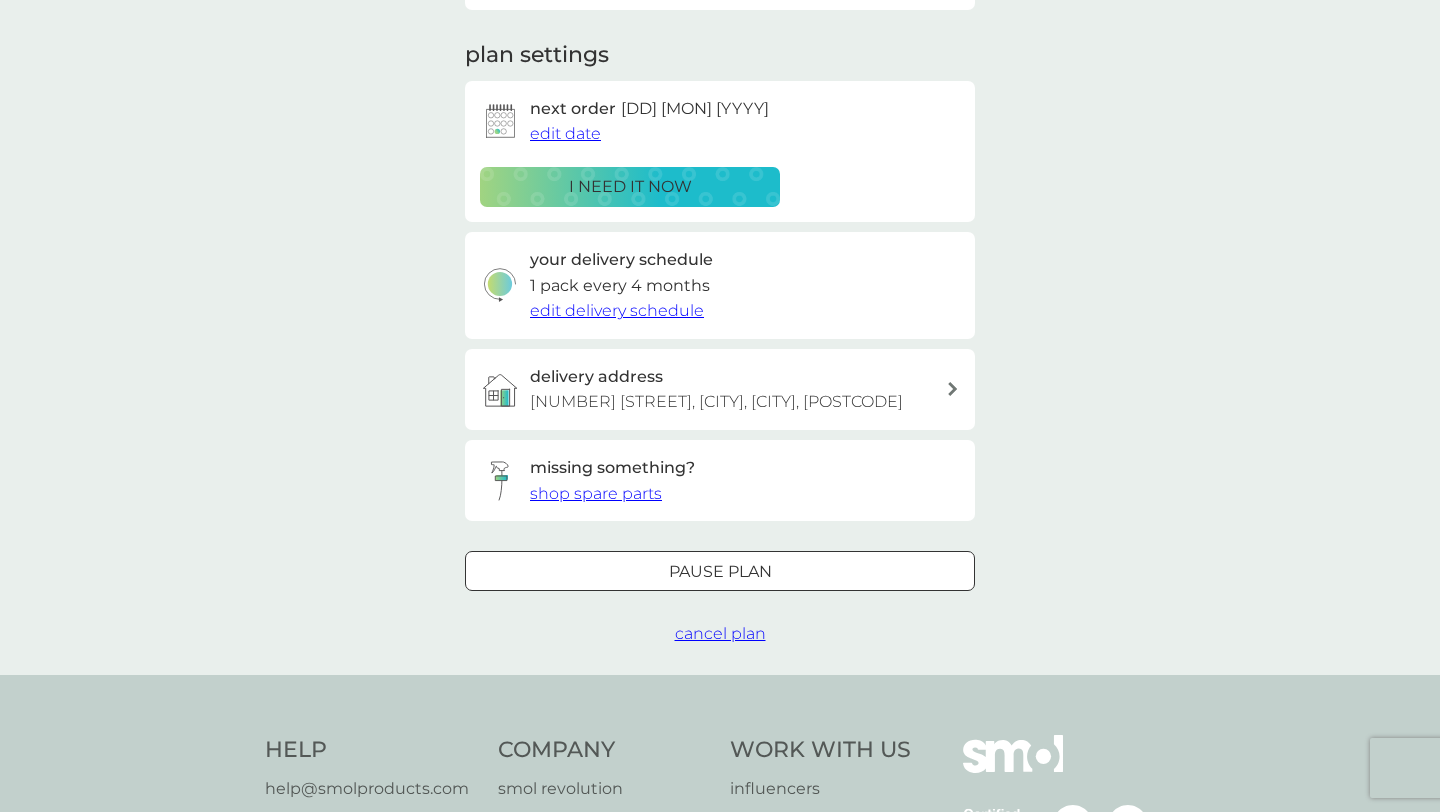 scroll, scrollTop: 351, scrollLeft: 0, axis: vertical 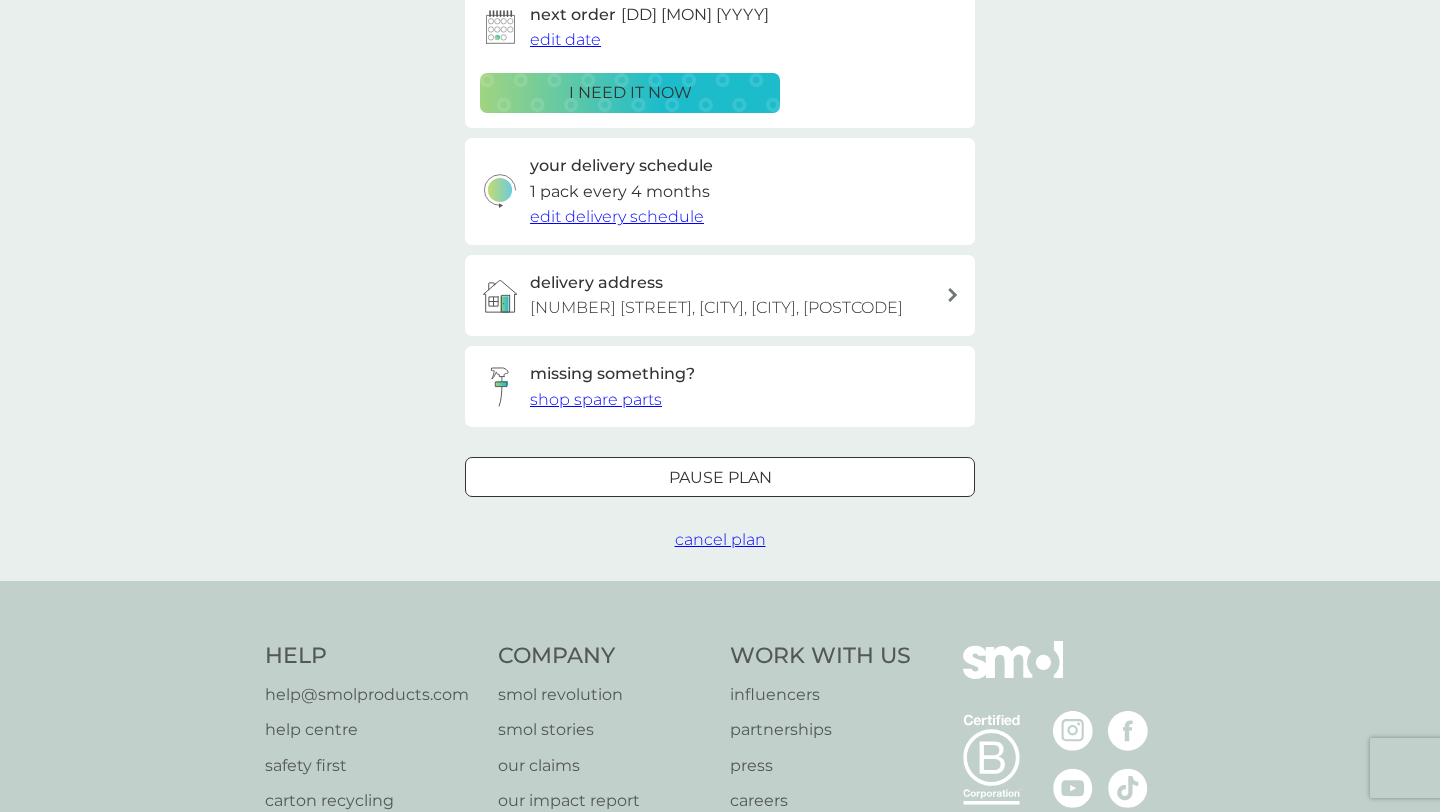 click on "cancel plan" at bounding box center (720, 539) 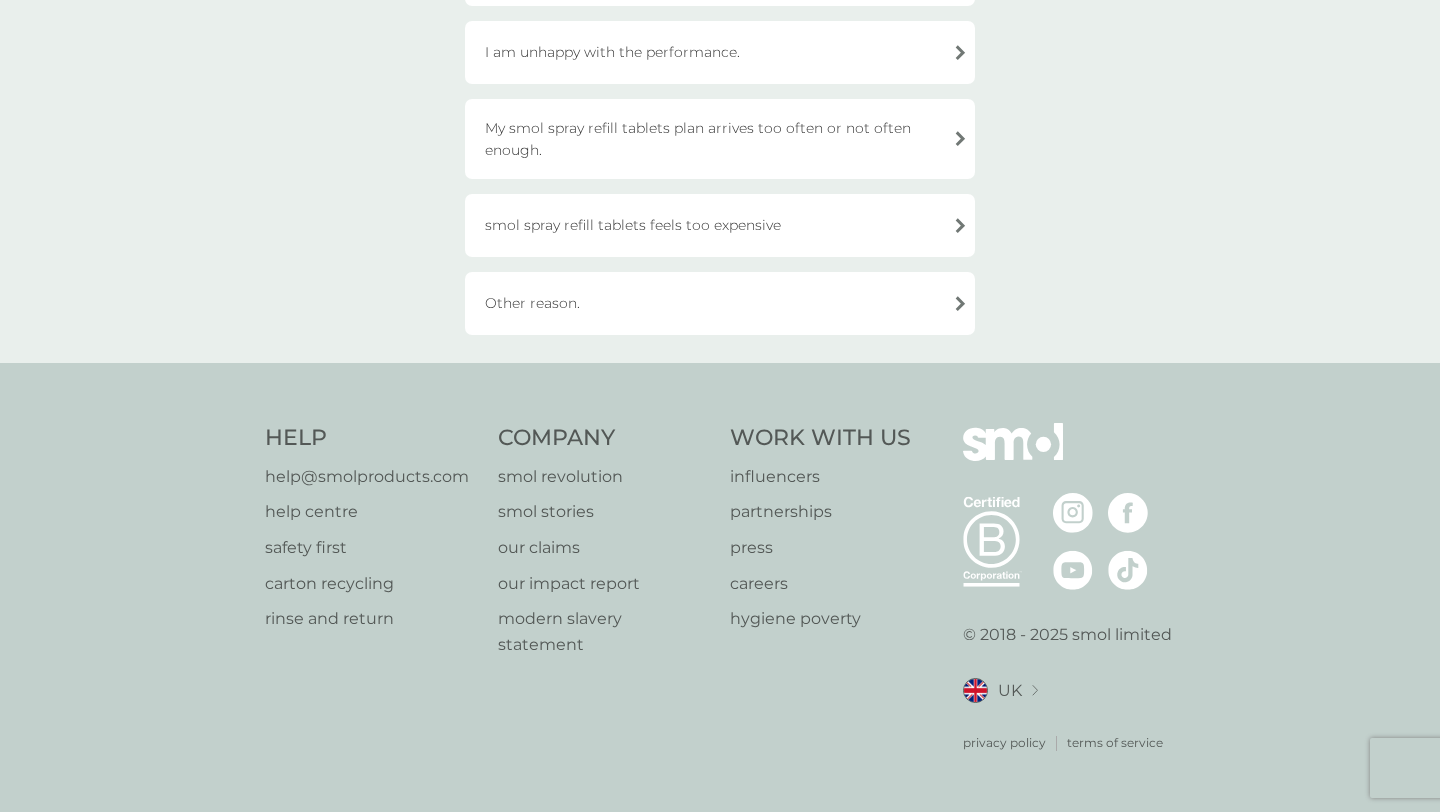 scroll, scrollTop: 0, scrollLeft: 0, axis: both 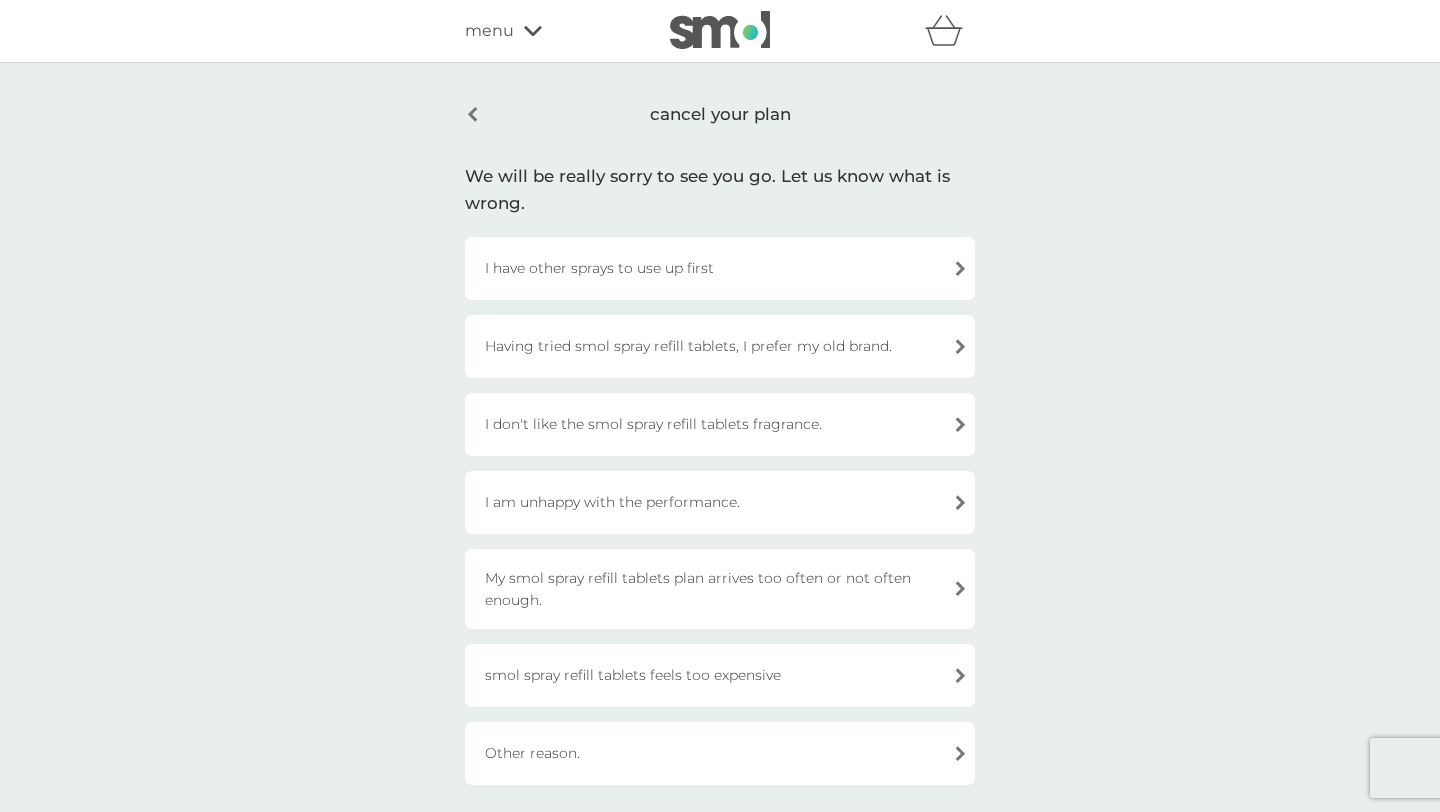 click on "I have other sprays to use up first" at bounding box center (720, 268) 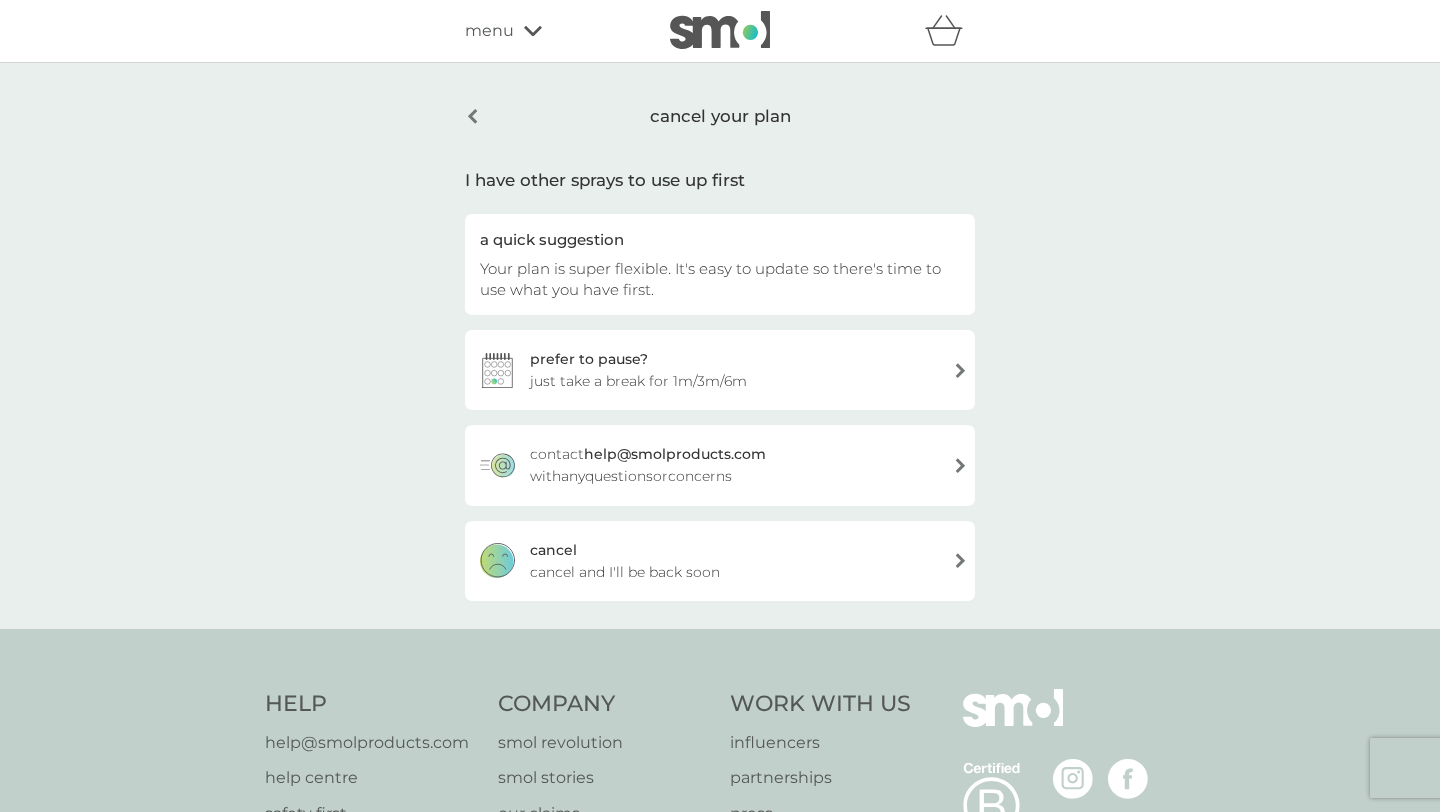 scroll, scrollTop: 119, scrollLeft: 0, axis: vertical 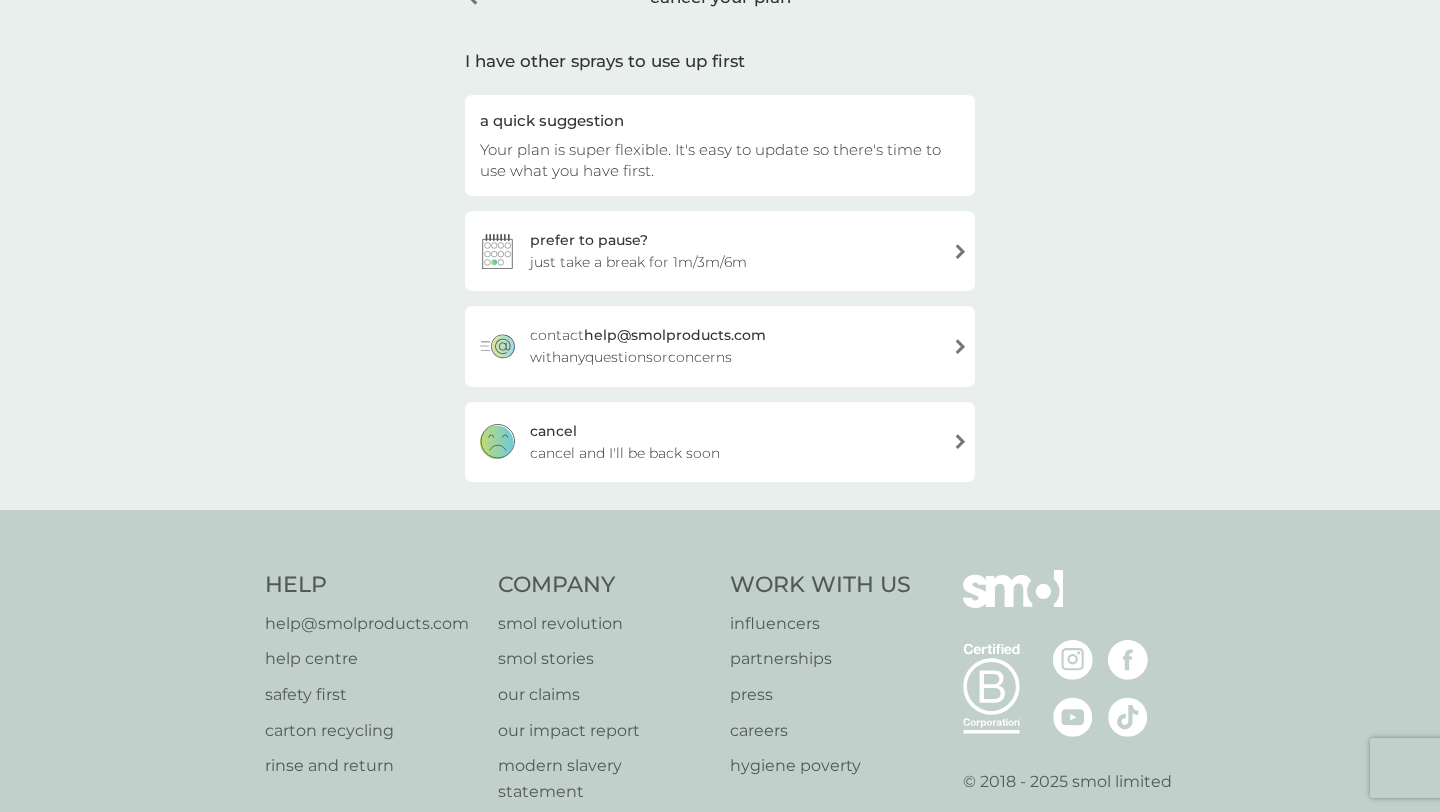 click on "cancel cancel and I'll be back soon" at bounding box center (720, 442) 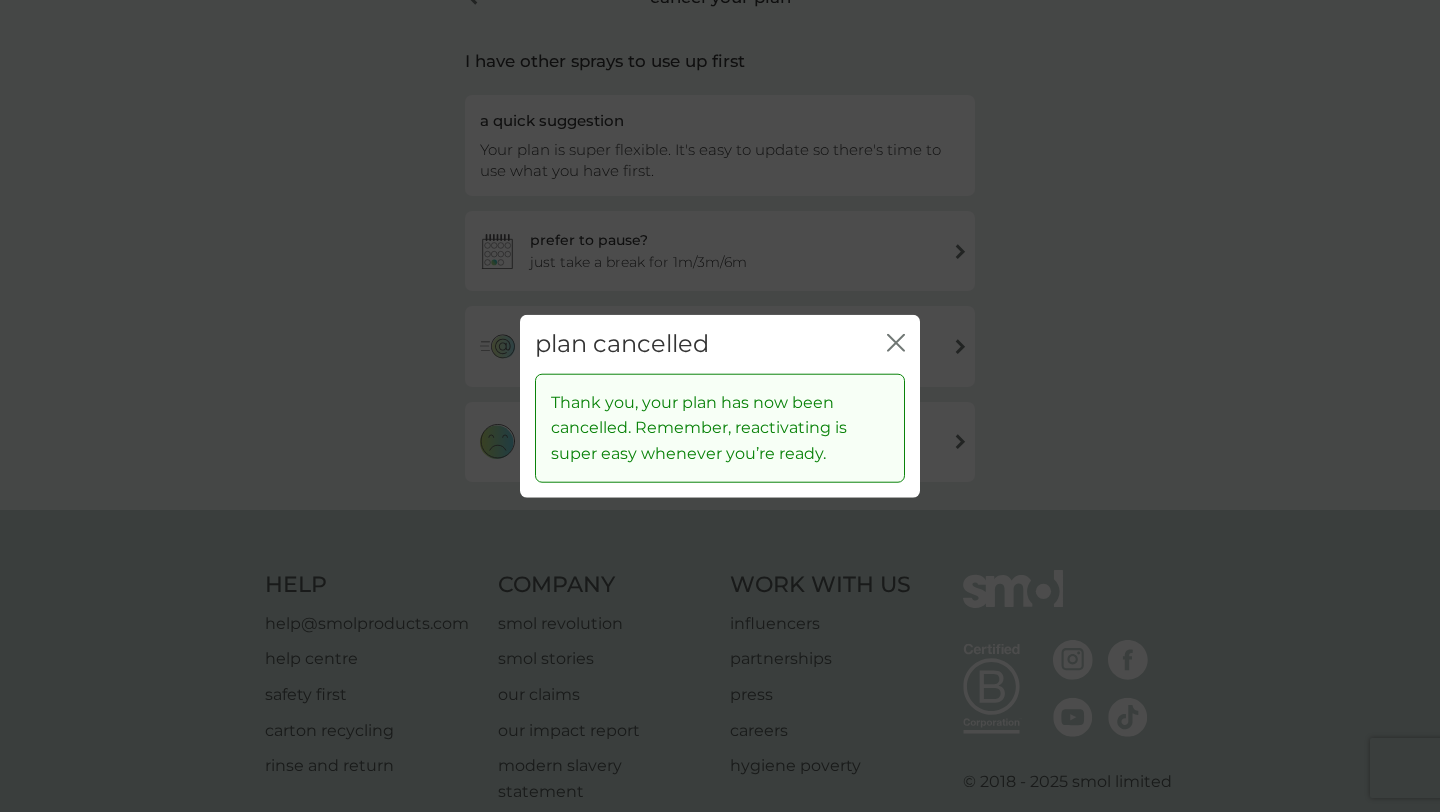 click on "close" 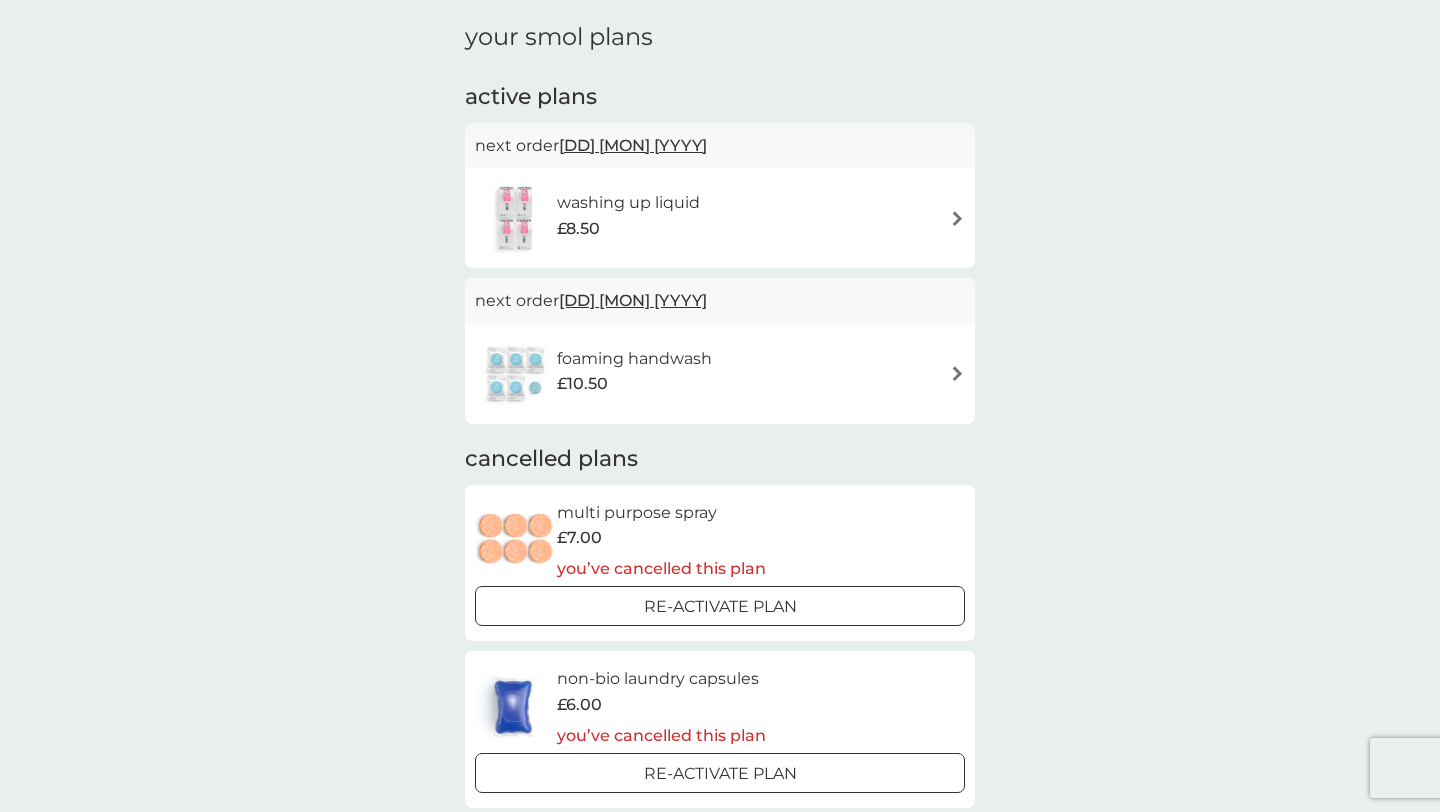 scroll, scrollTop: 71, scrollLeft: 0, axis: vertical 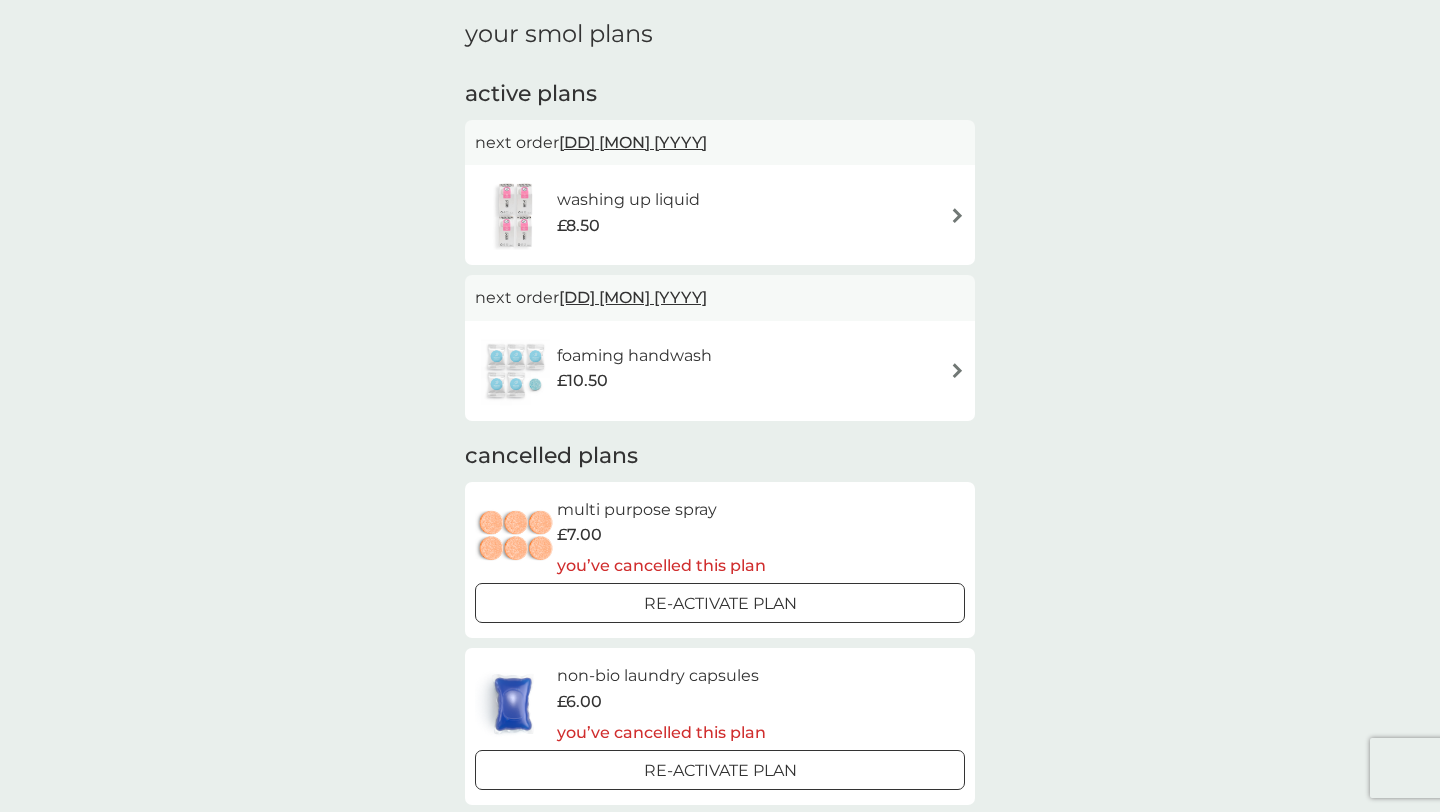 click on "foaming handwash £10.50" at bounding box center [720, 371] 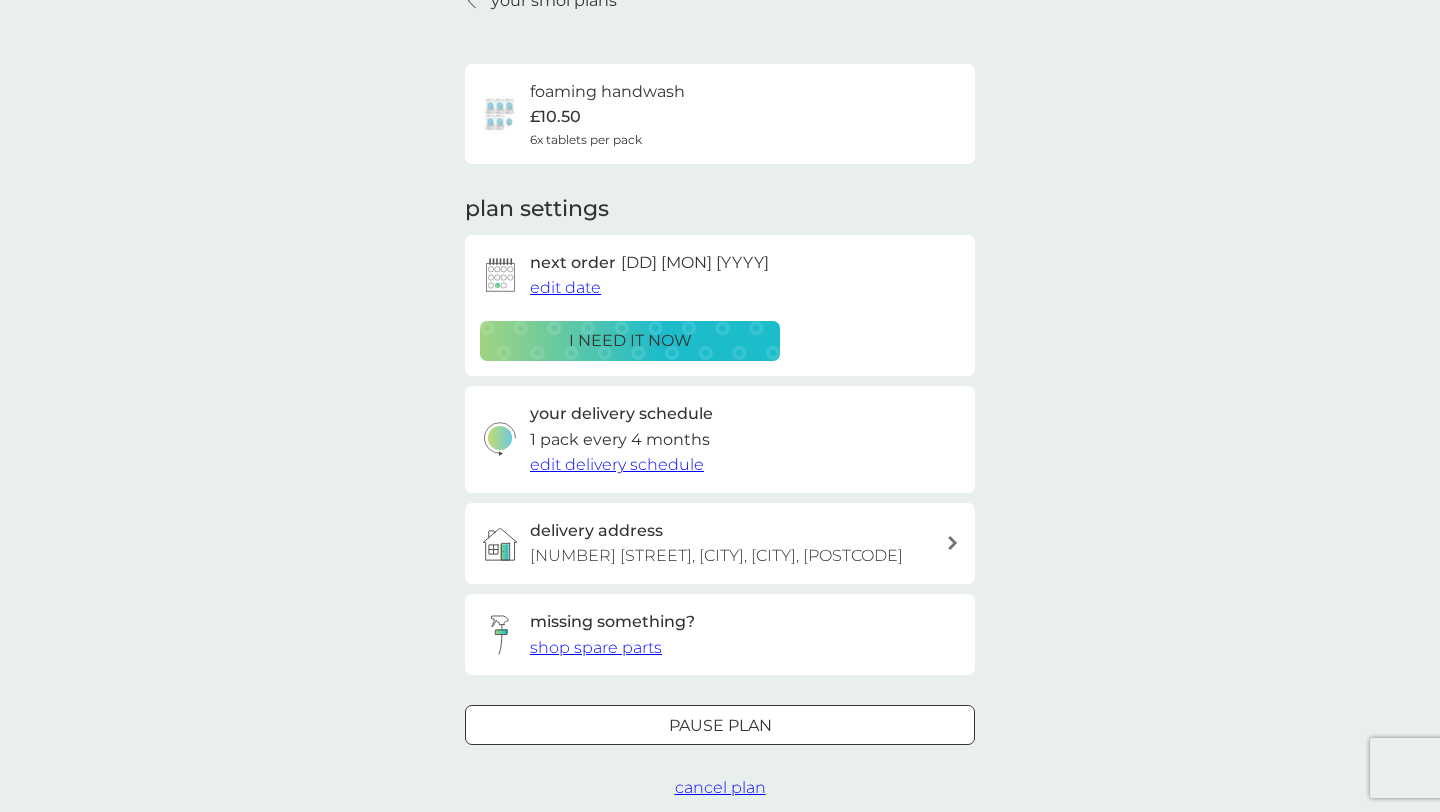 scroll, scrollTop: 106, scrollLeft: 0, axis: vertical 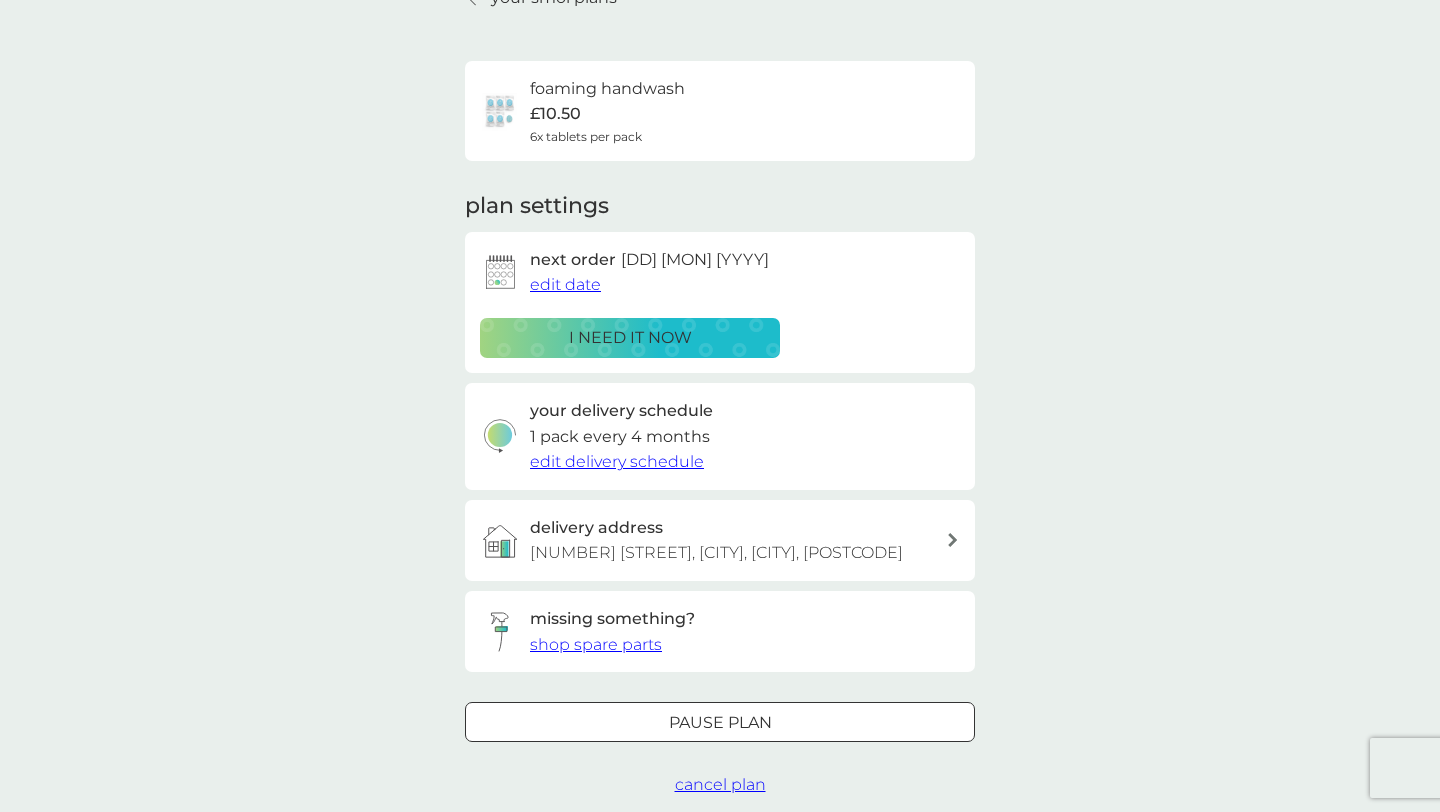 click on "edit date" at bounding box center (565, 284) 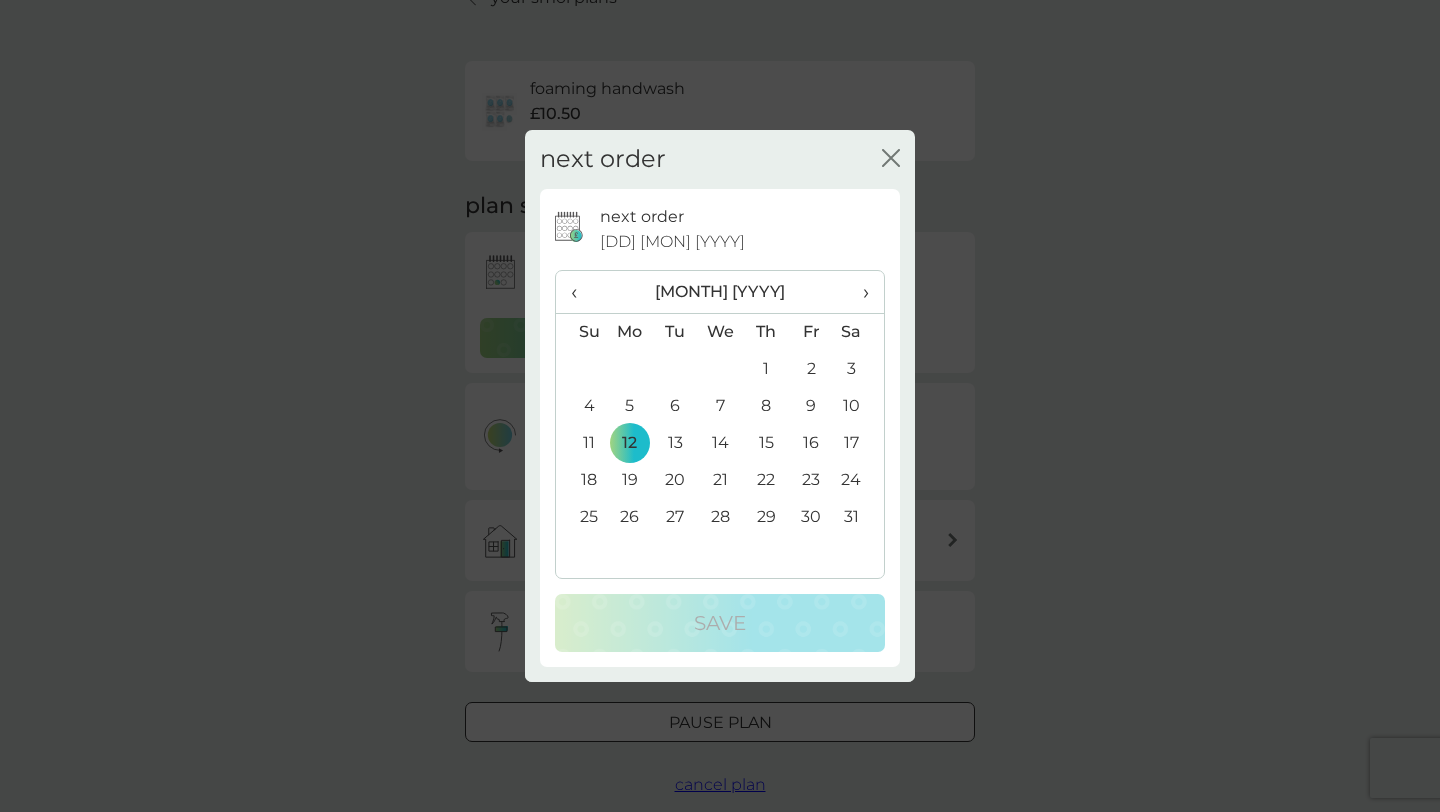 click on "close" 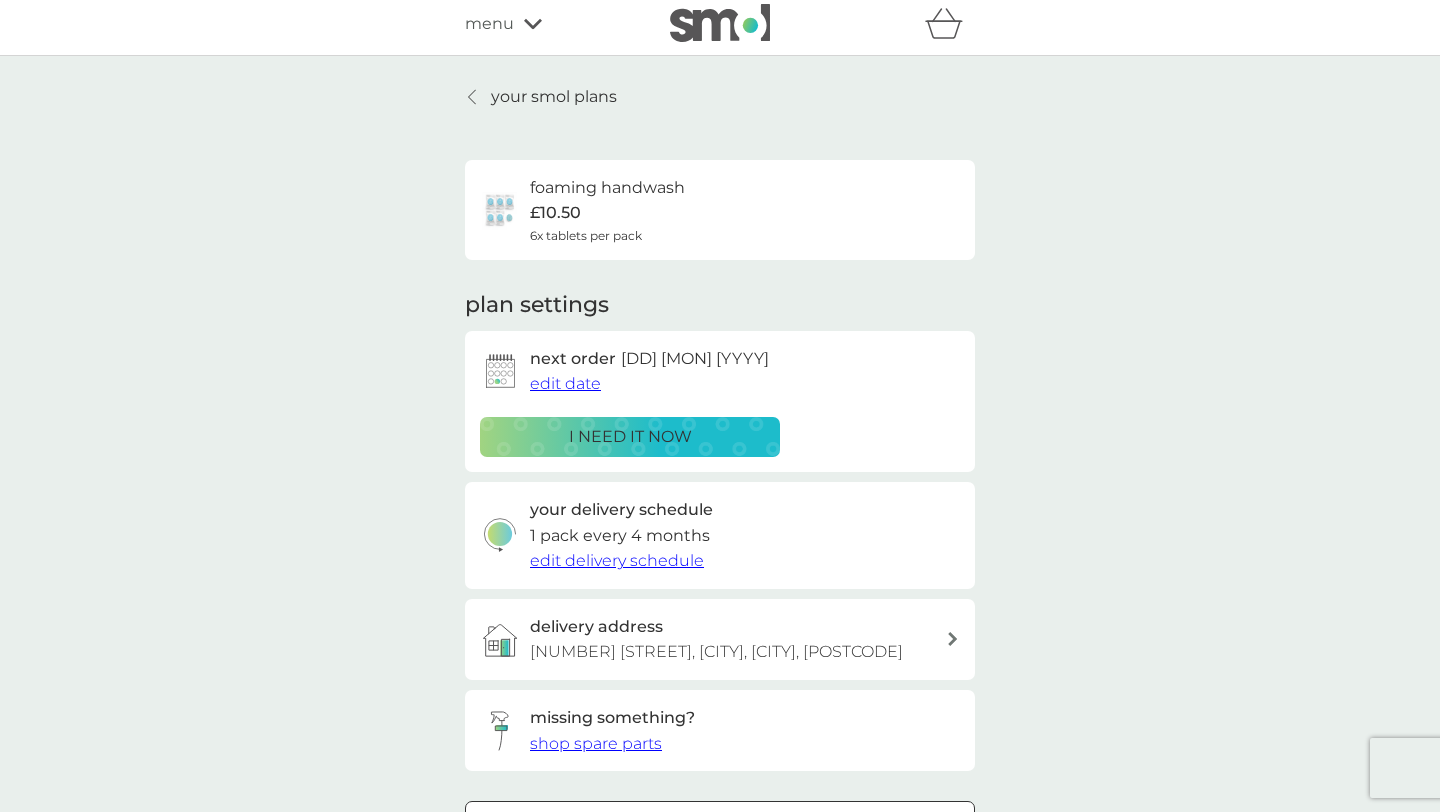 scroll, scrollTop: 4, scrollLeft: 0, axis: vertical 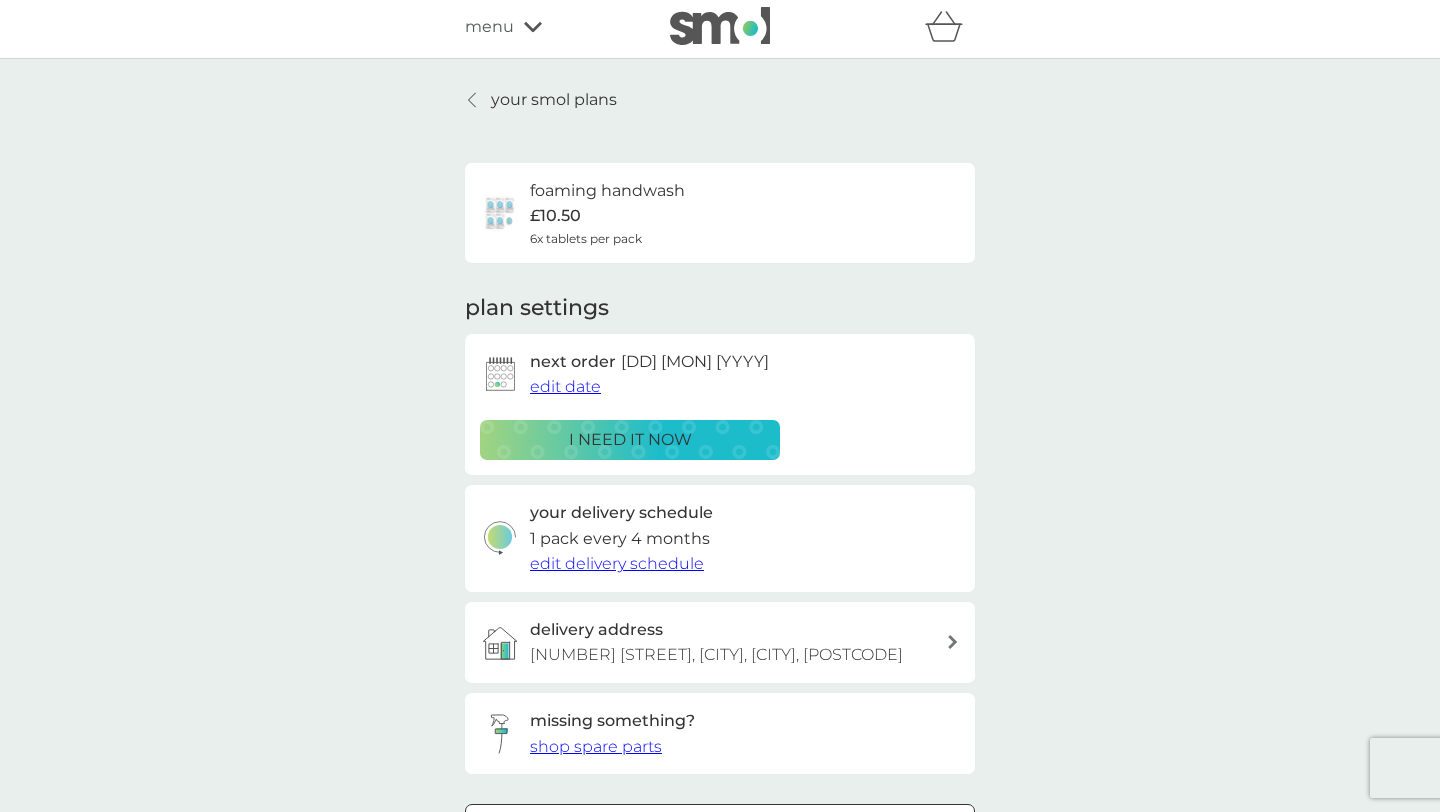 click on "your smol plans" at bounding box center (554, 100) 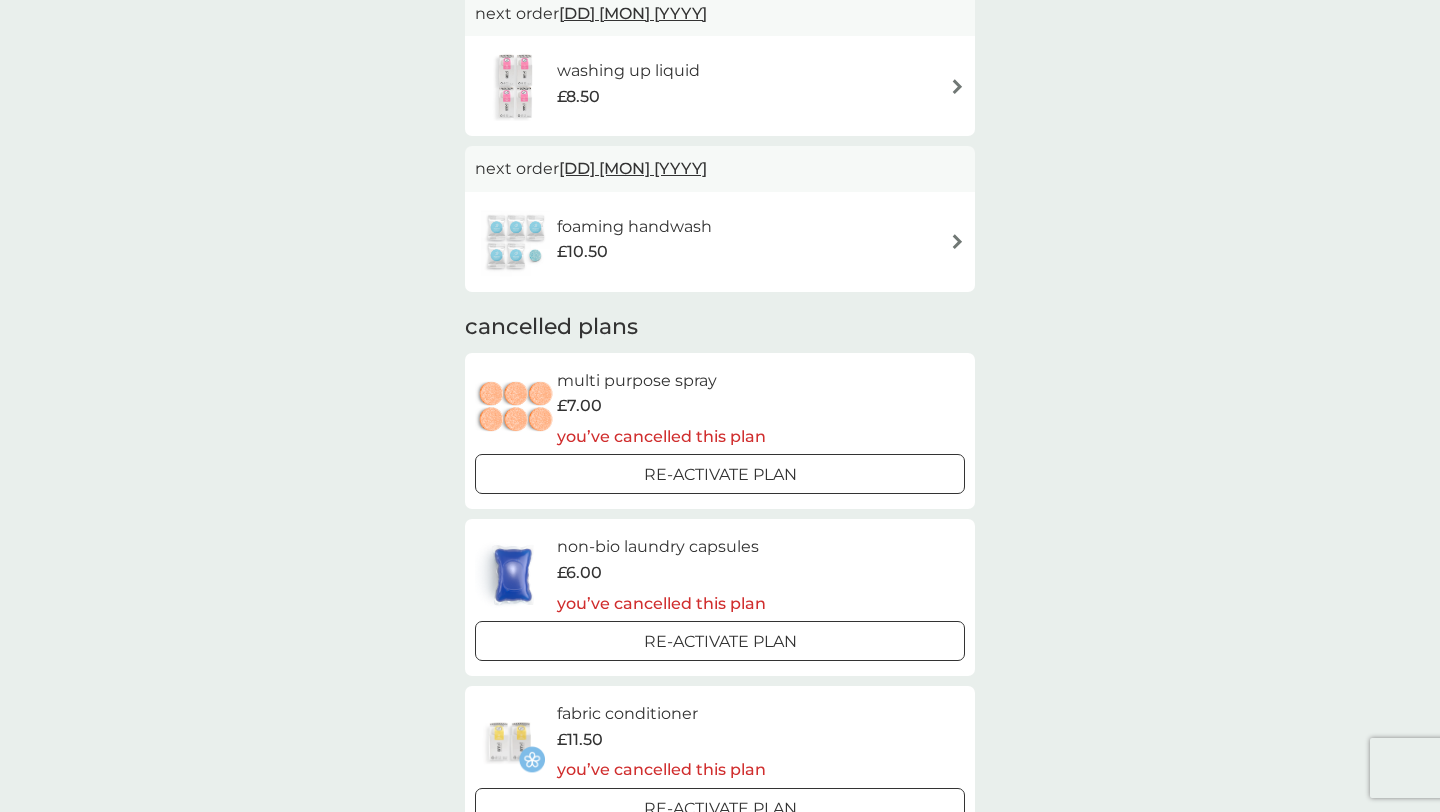 scroll, scrollTop: 0, scrollLeft: 0, axis: both 